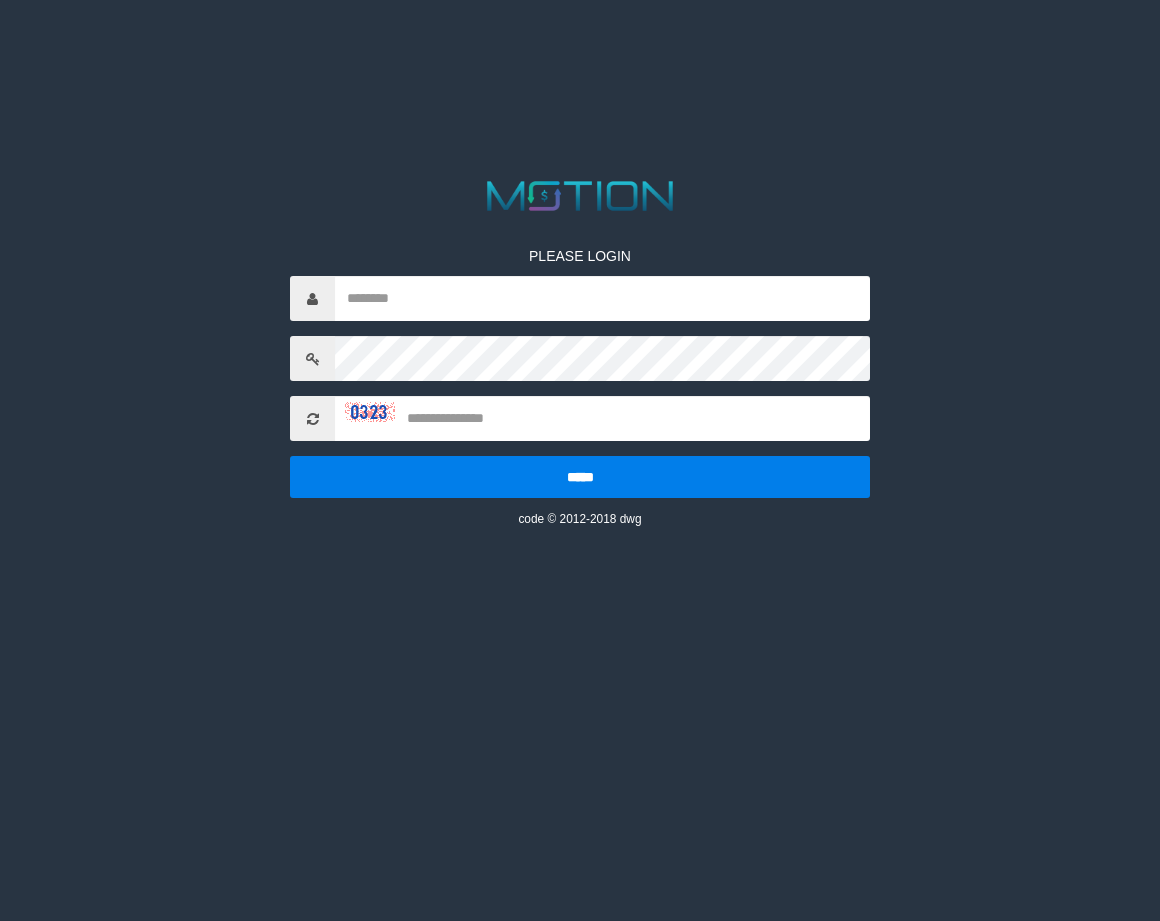 scroll, scrollTop: 0, scrollLeft: 0, axis: both 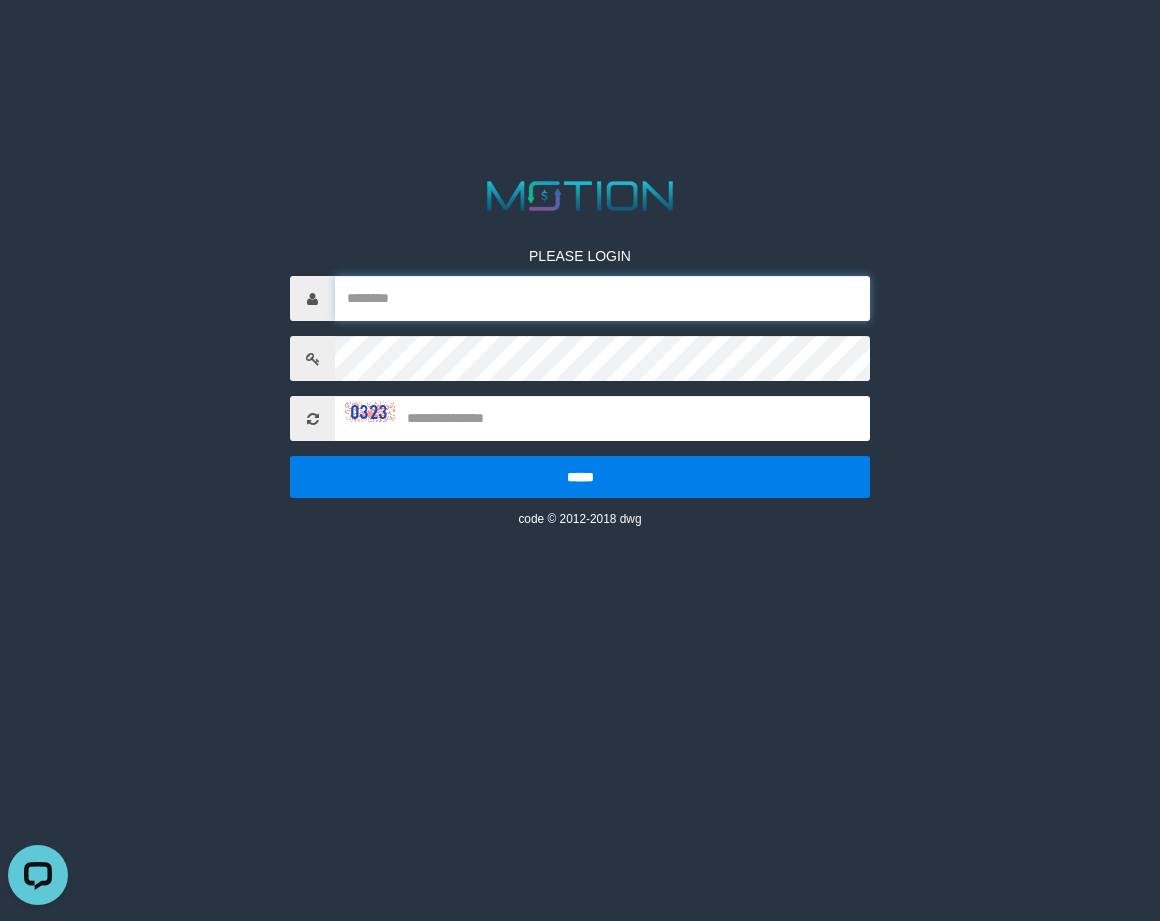 type on "*********" 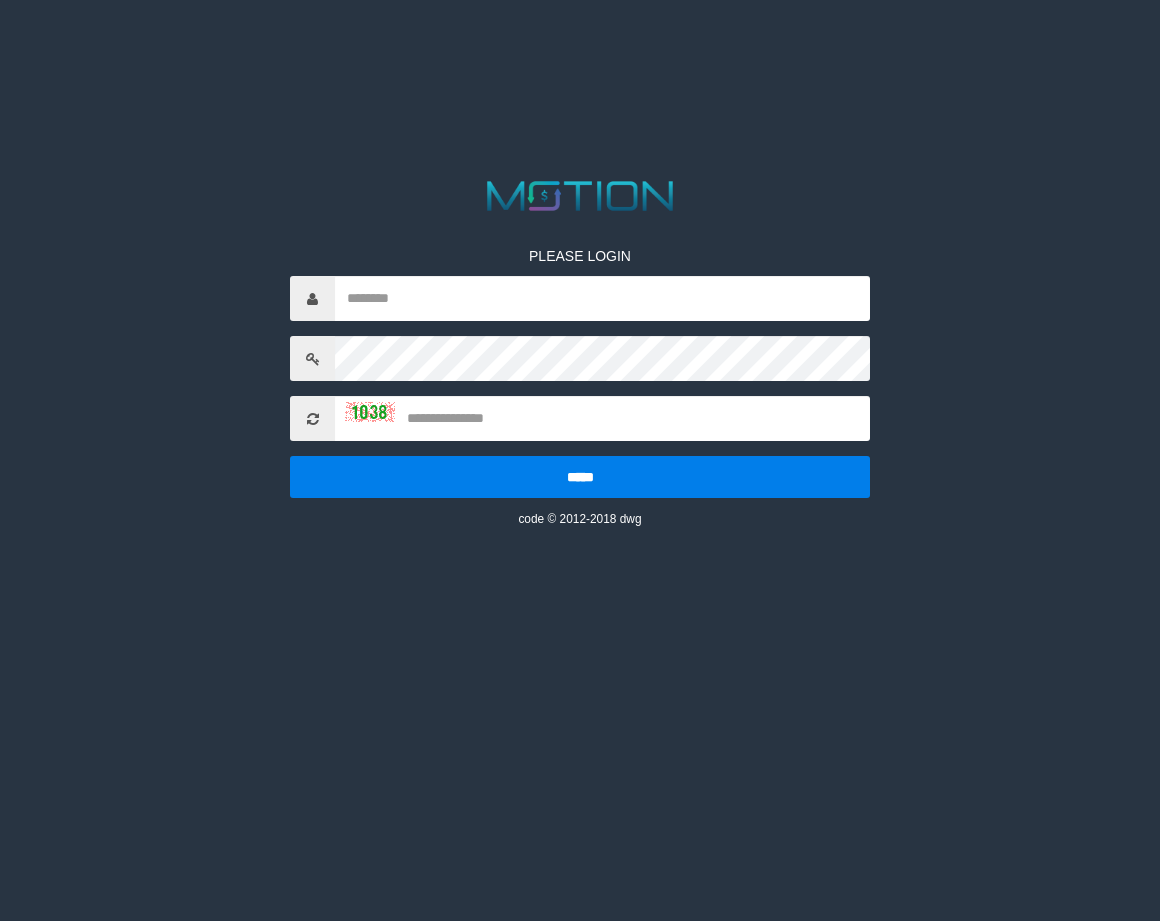 scroll, scrollTop: 0, scrollLeft: 0, axis: both 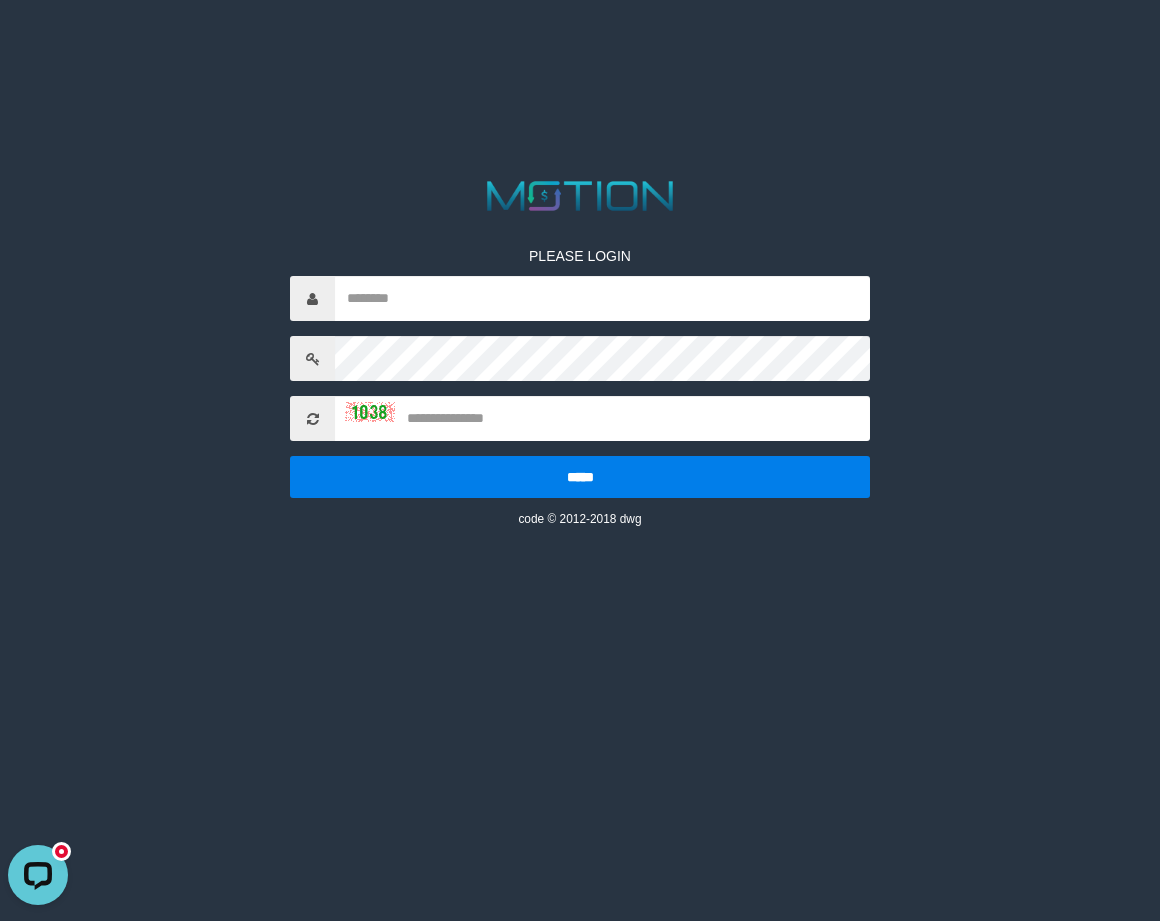type on "*********" 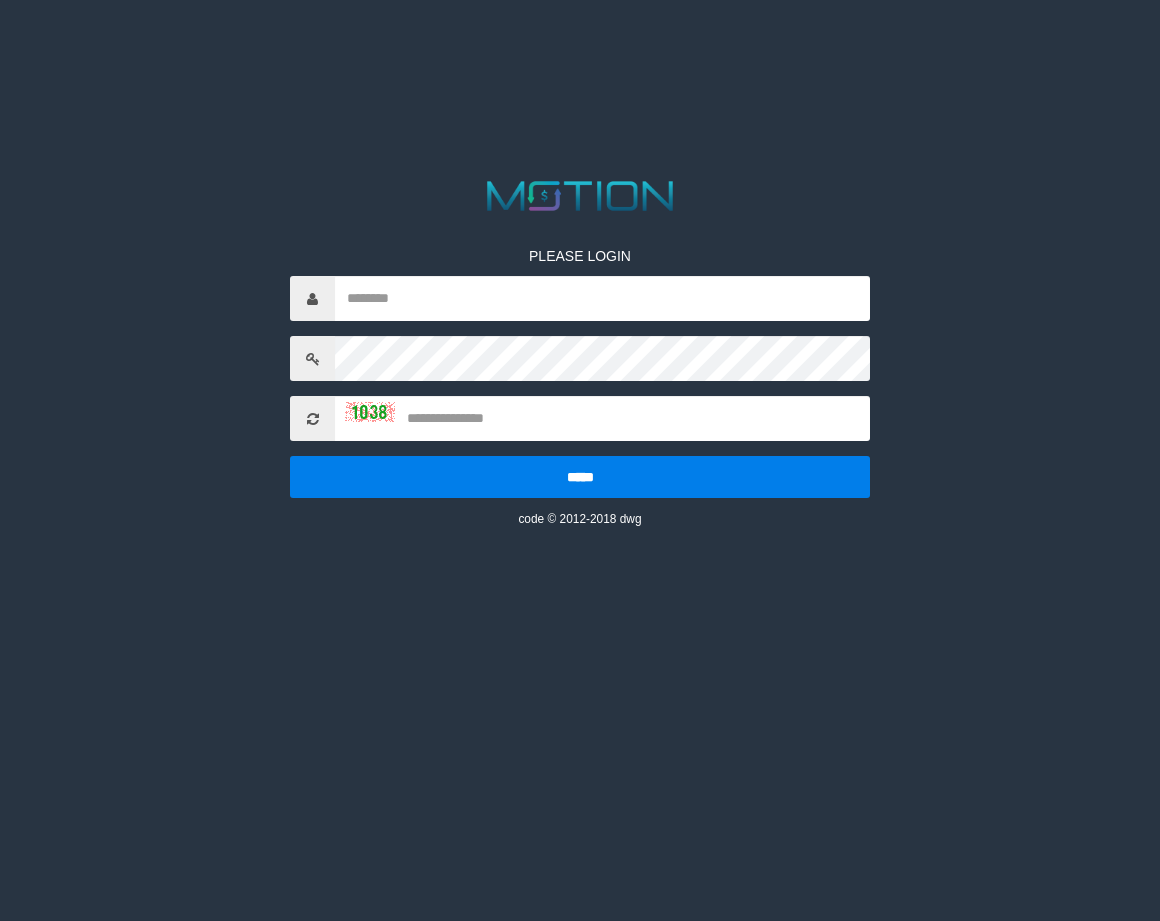 scroll, scrollTop: 0, scrollLeft: 0, axis: both 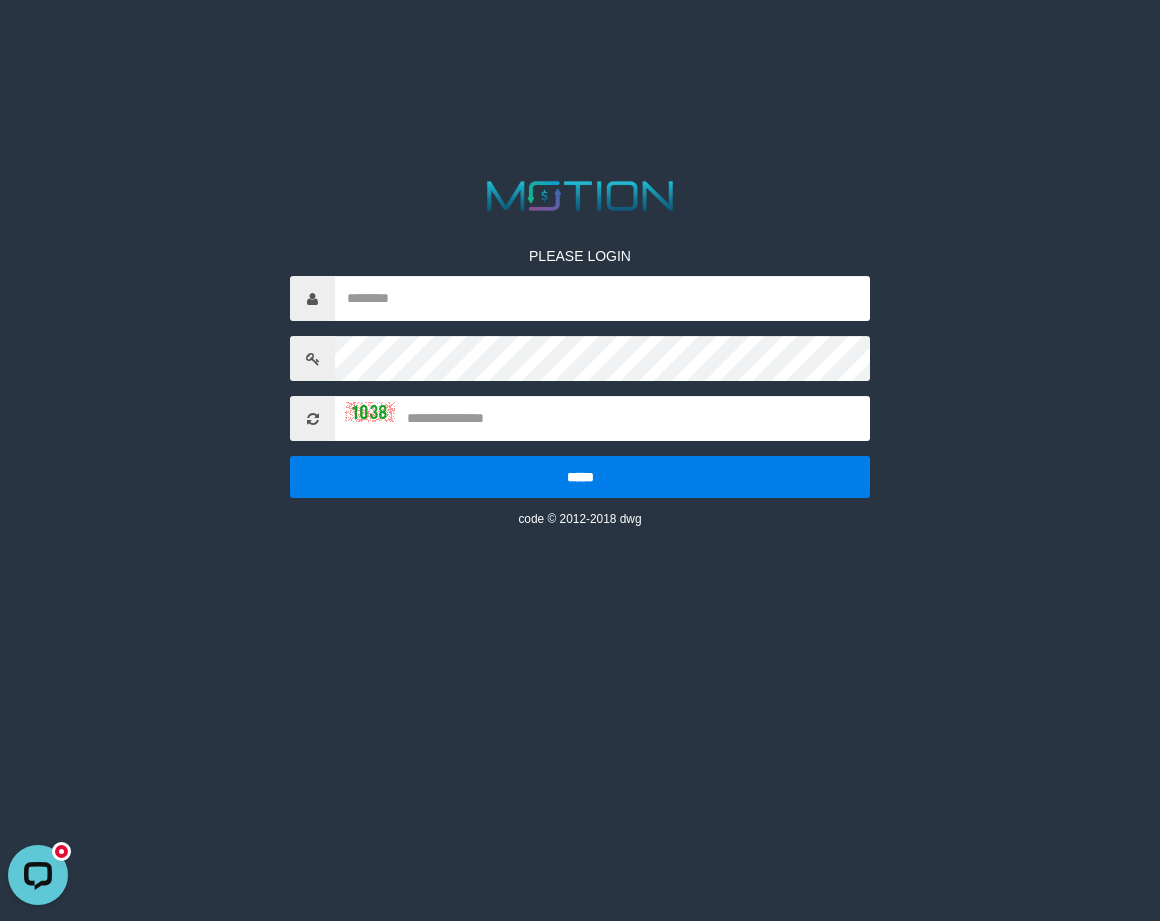 type on "*********" 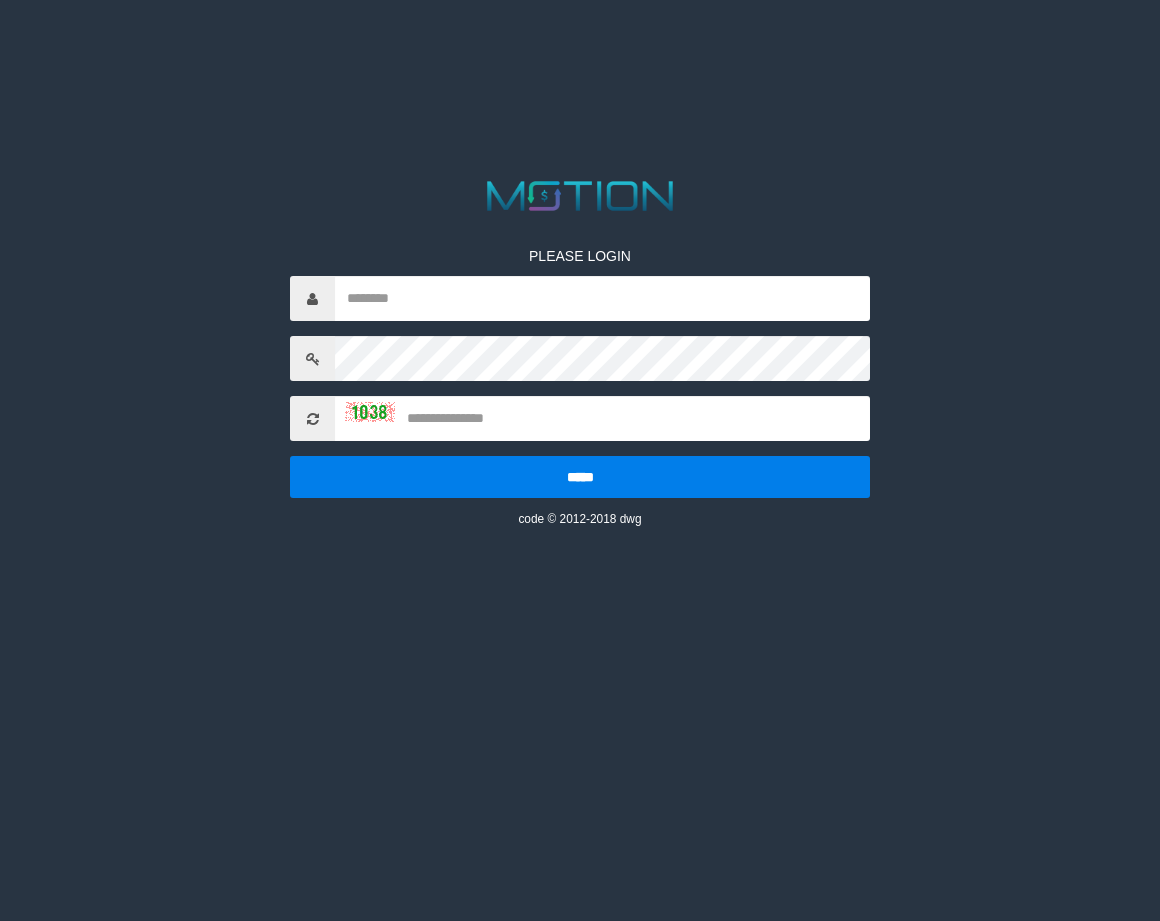 scroll, scrollTop: 0, scrollLeft: 0, axis: both 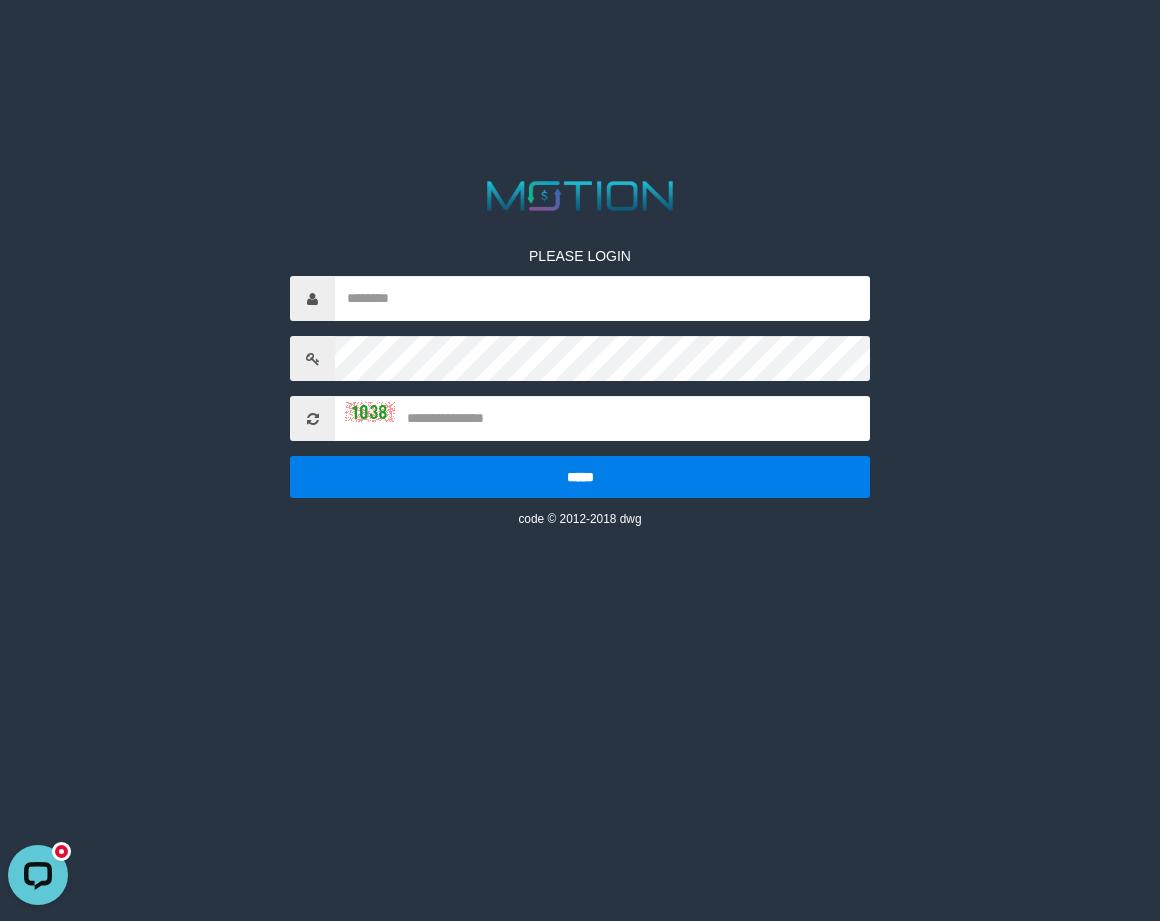 type on "*********" 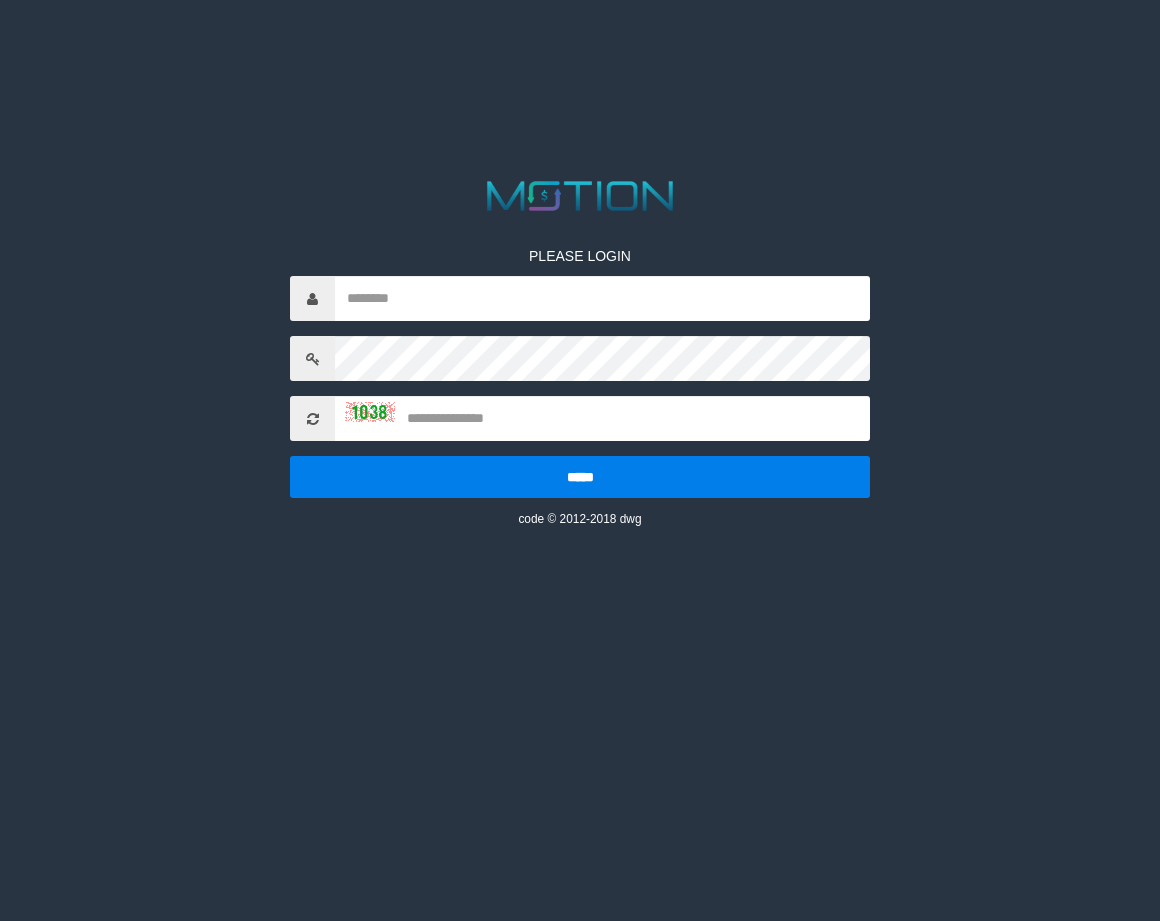 scroll, scrollTop: 0, scrollLeft: 0, axis: both 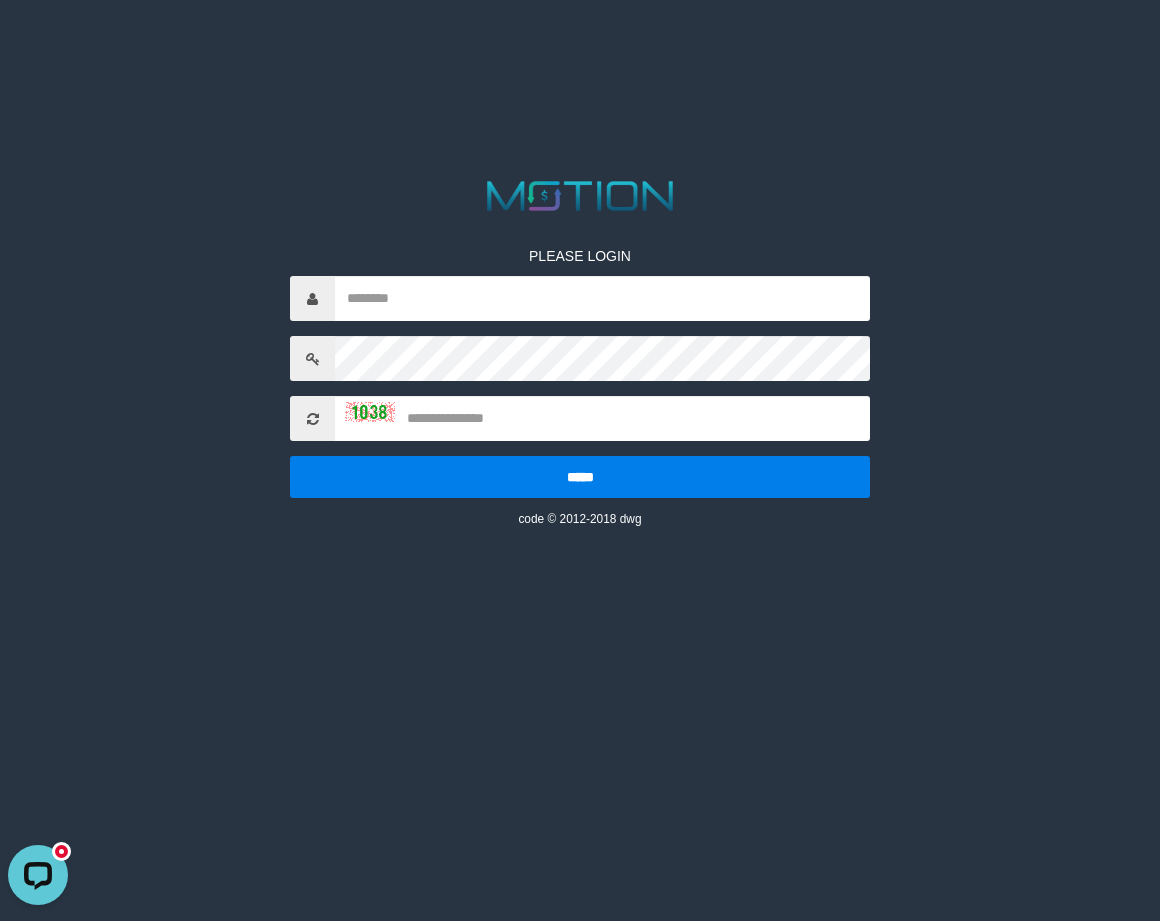 type on "*********" 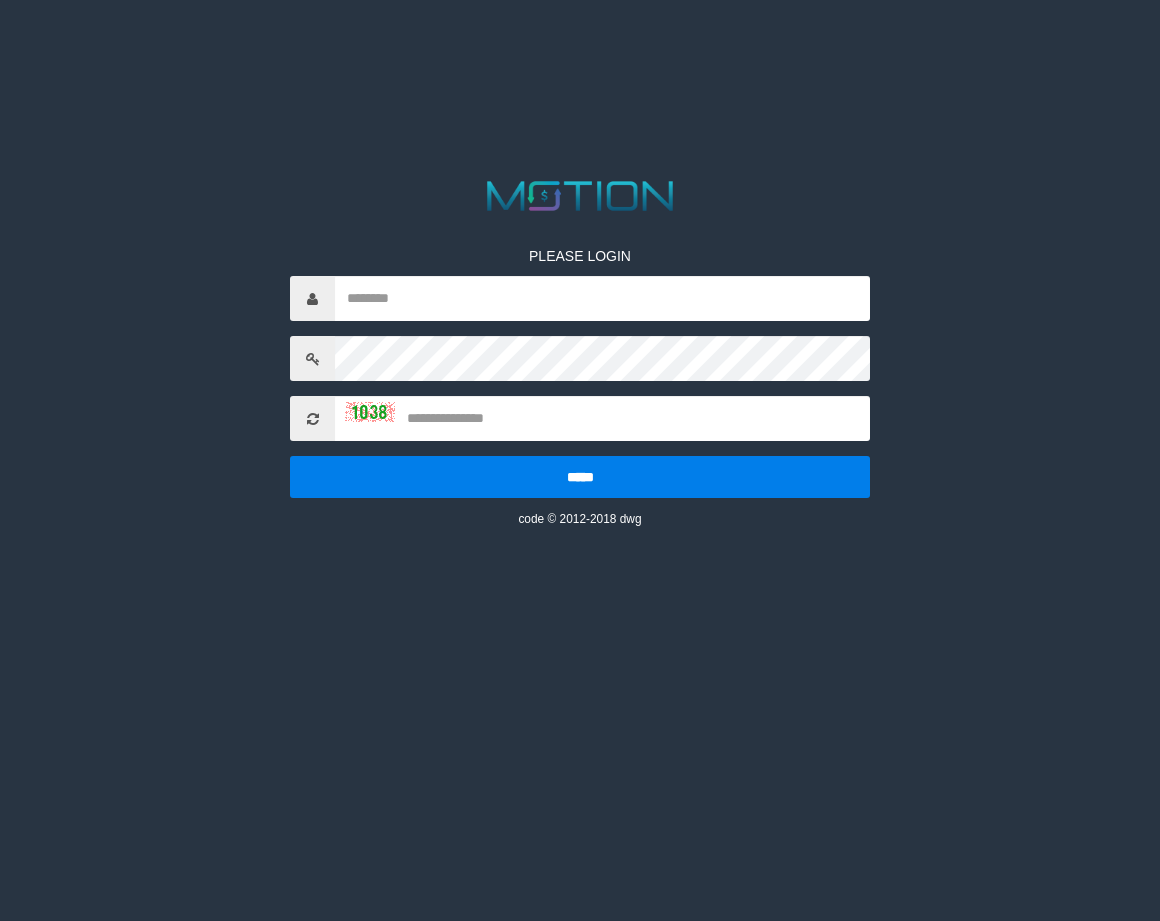 type on "*********" 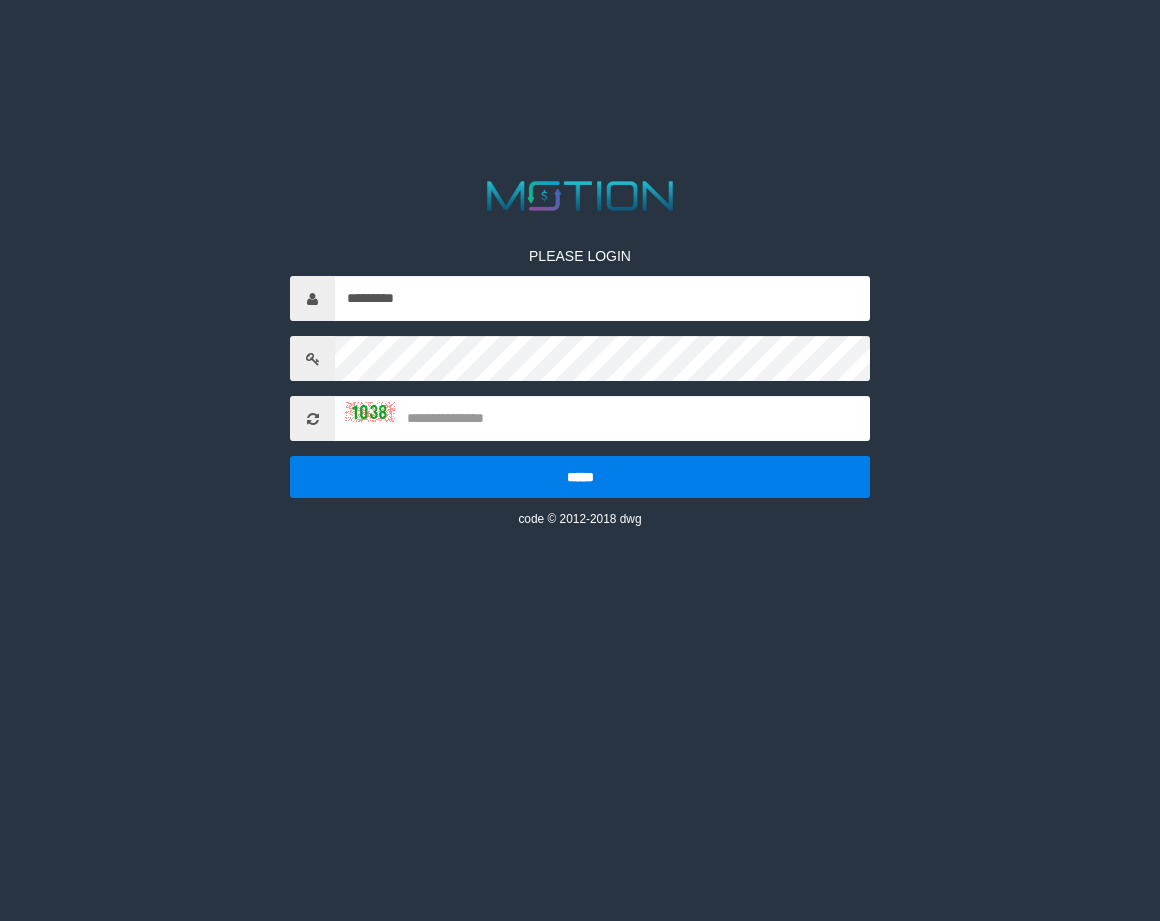 scroll, scrollTop: 0, scrollLeft: 0, axis: both 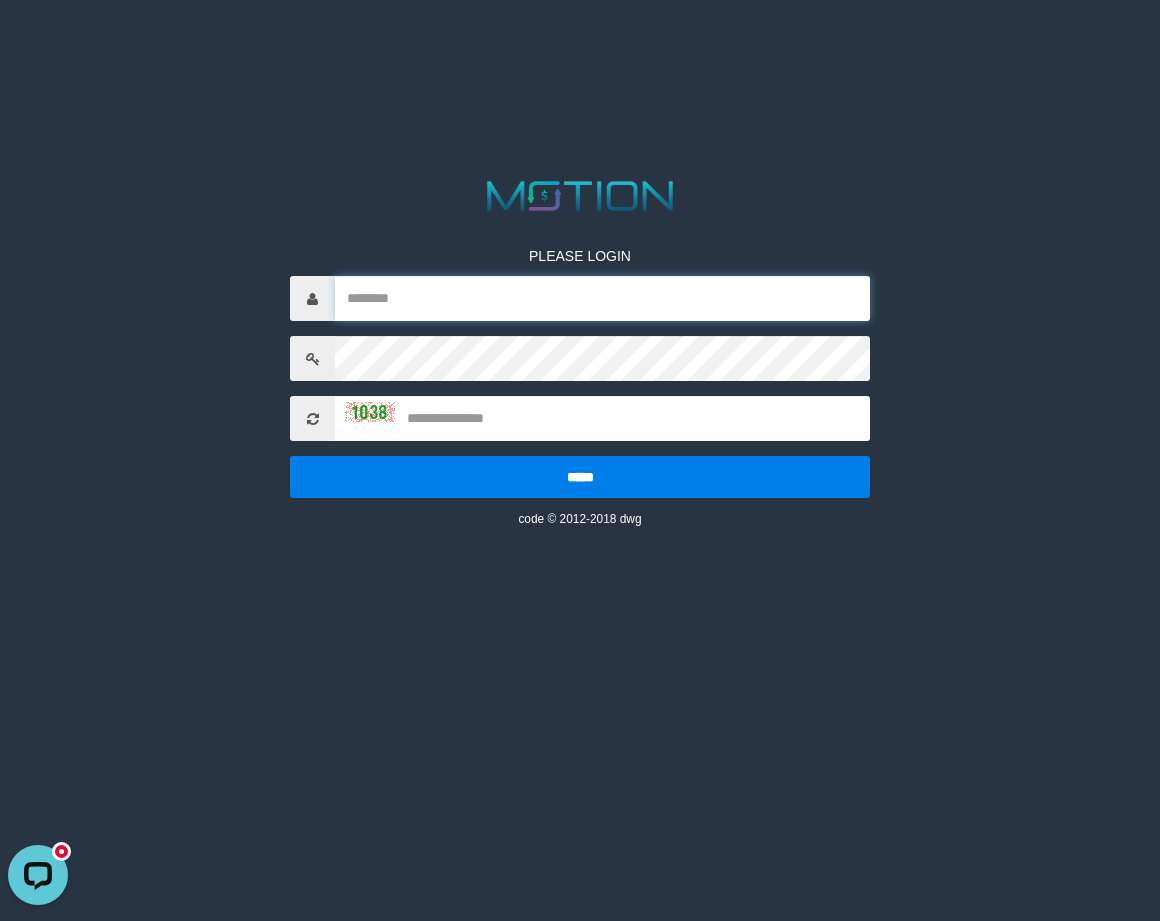 type on "*********" 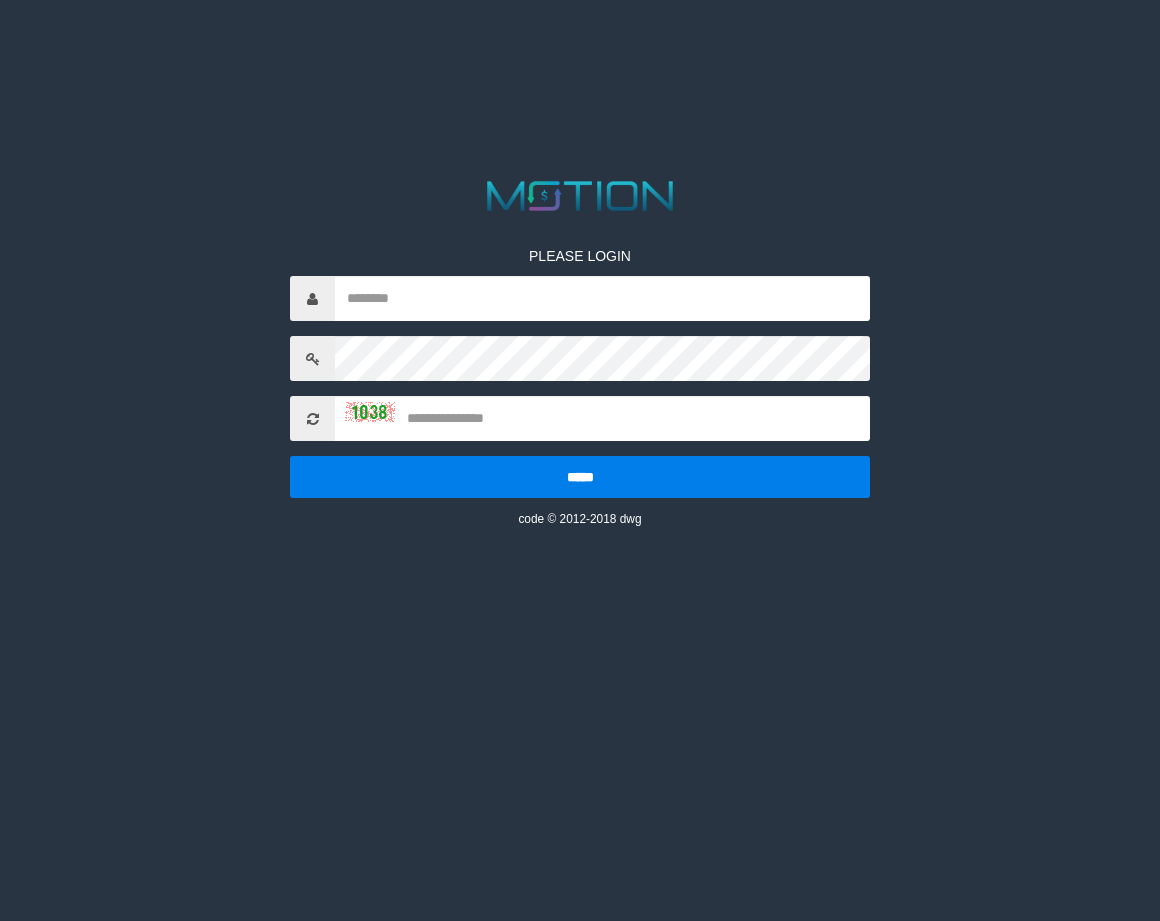 scroll, scrollTop: 0, scrollLeft: 0, axis: both 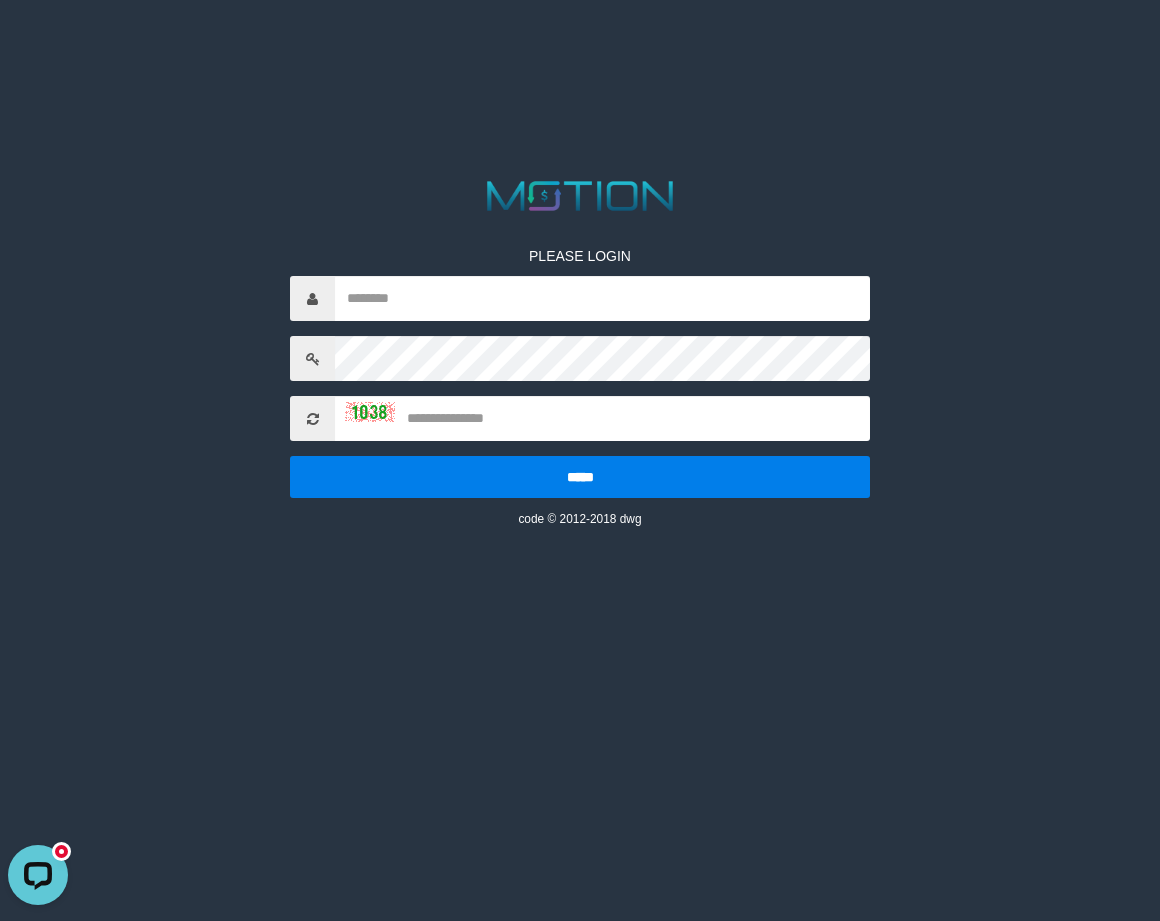 type on "*********" 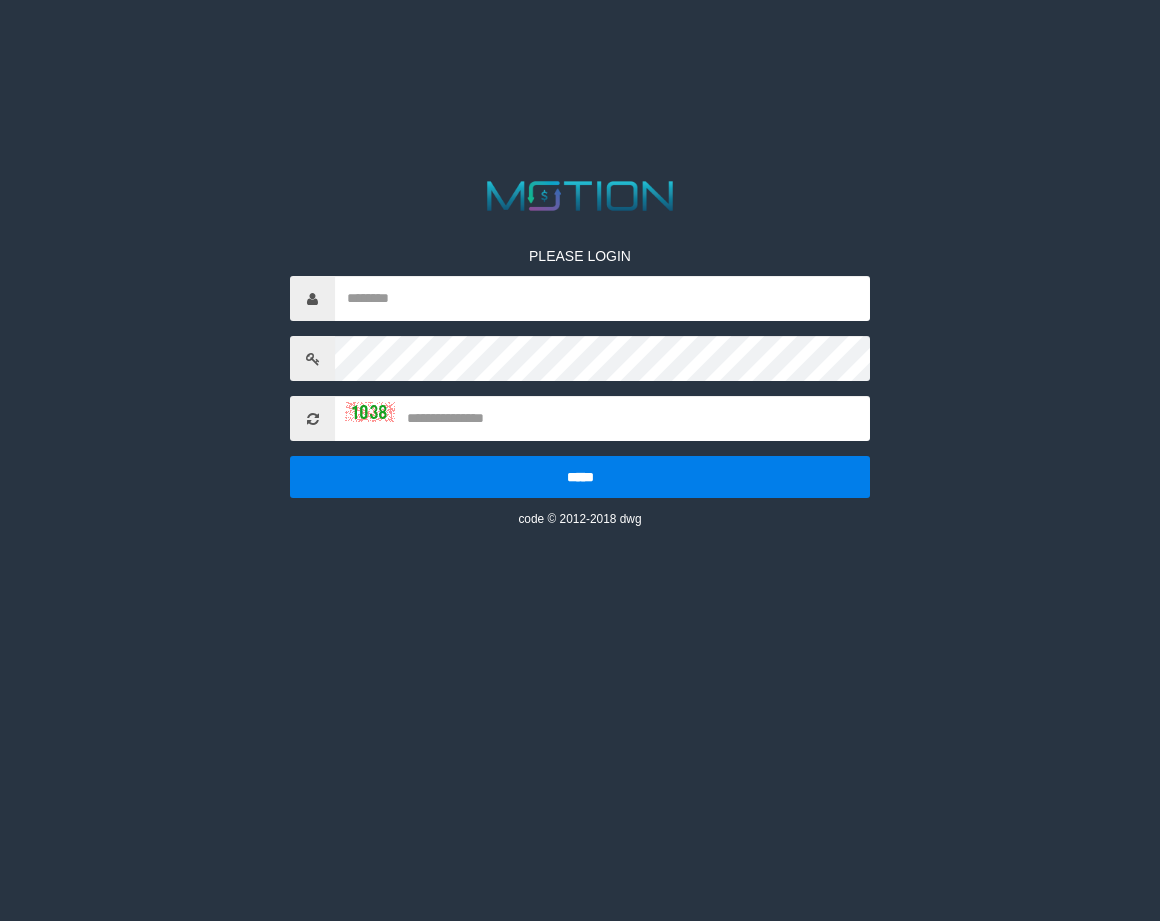 scroll, scrollTop: 0, scrollLeft: 0, axis: both 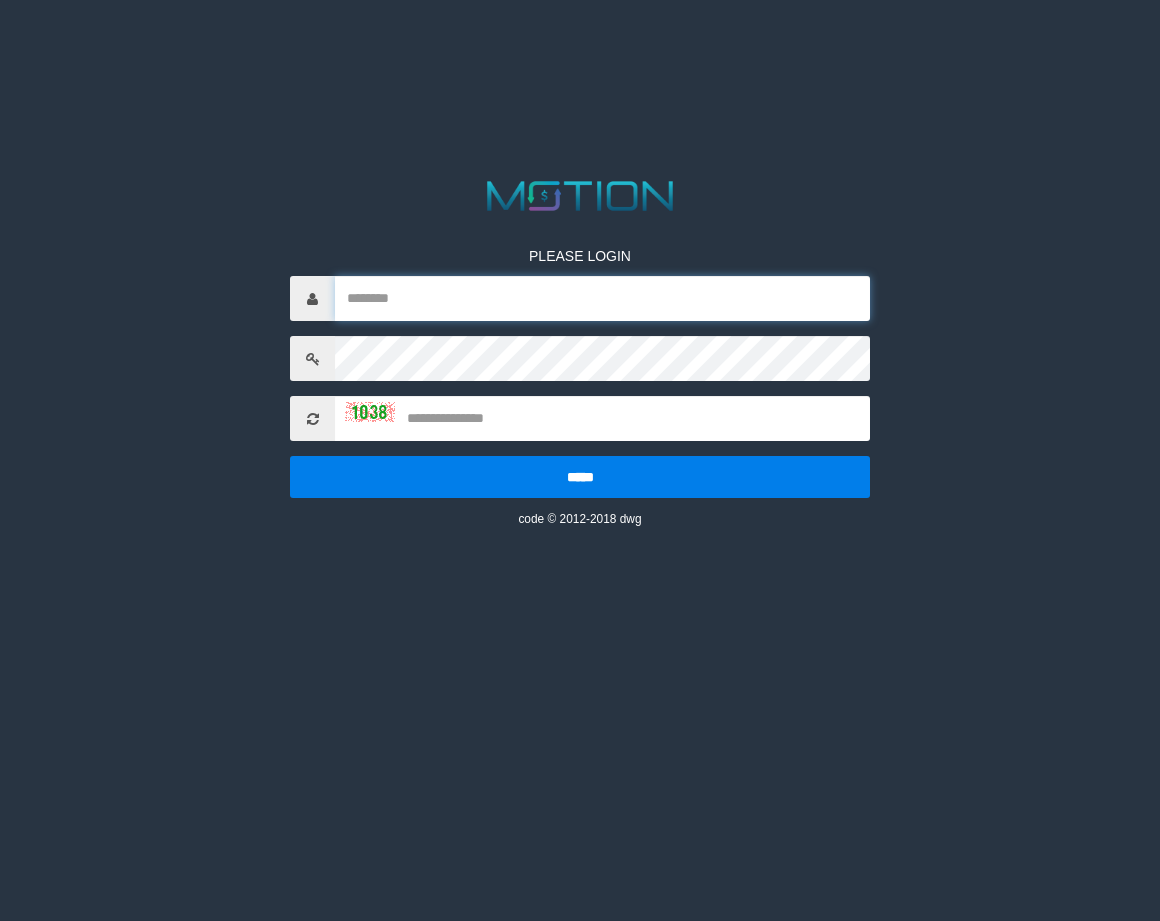 type on "*********" 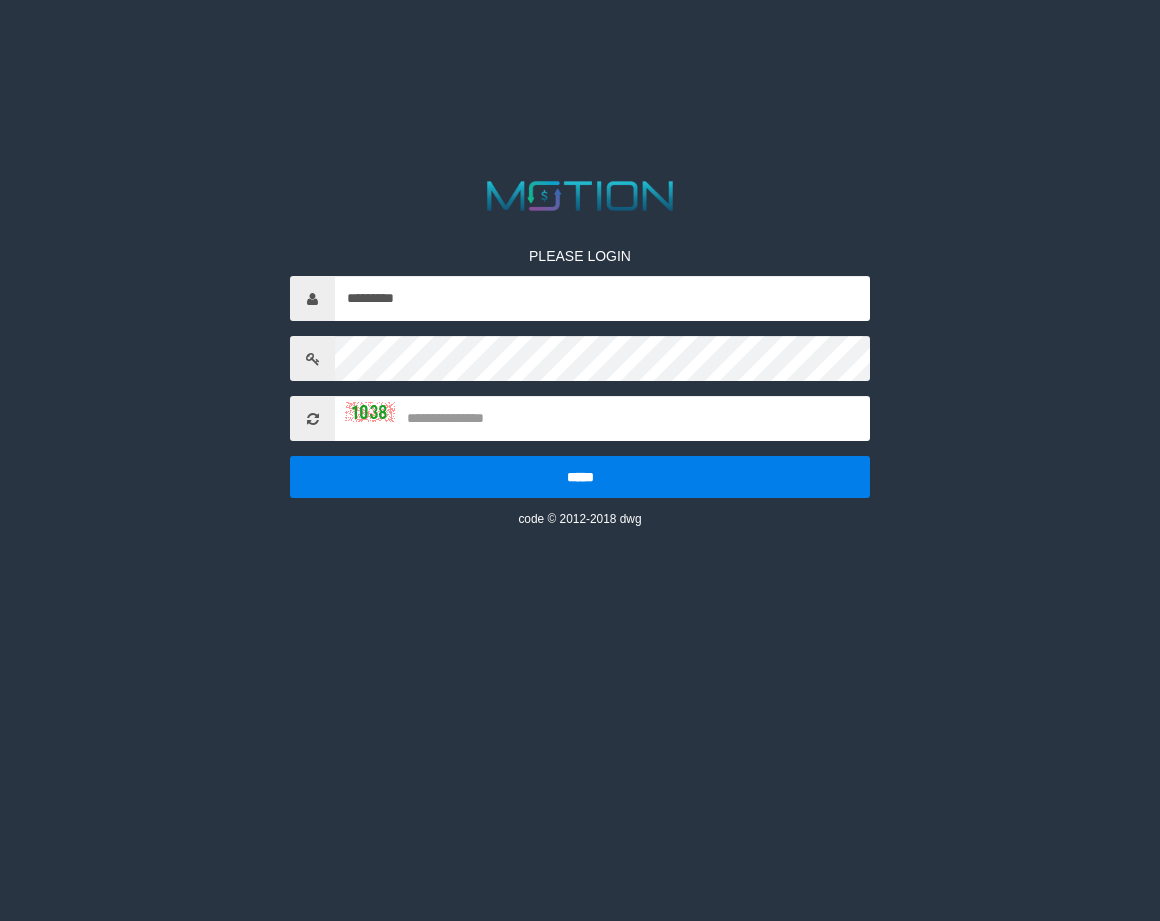 scroll, scrollTop: 0, scrollLeft: 0, axis: both 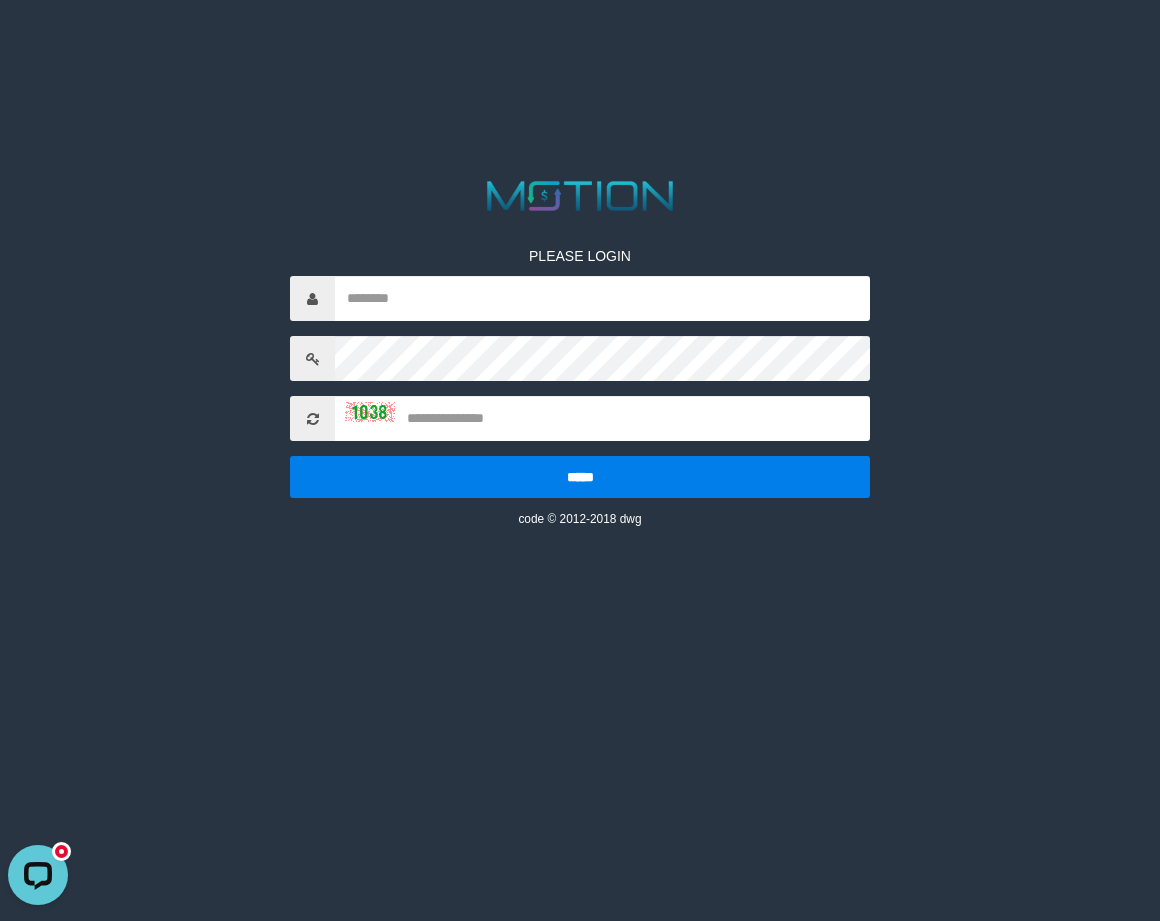 type on "*********" 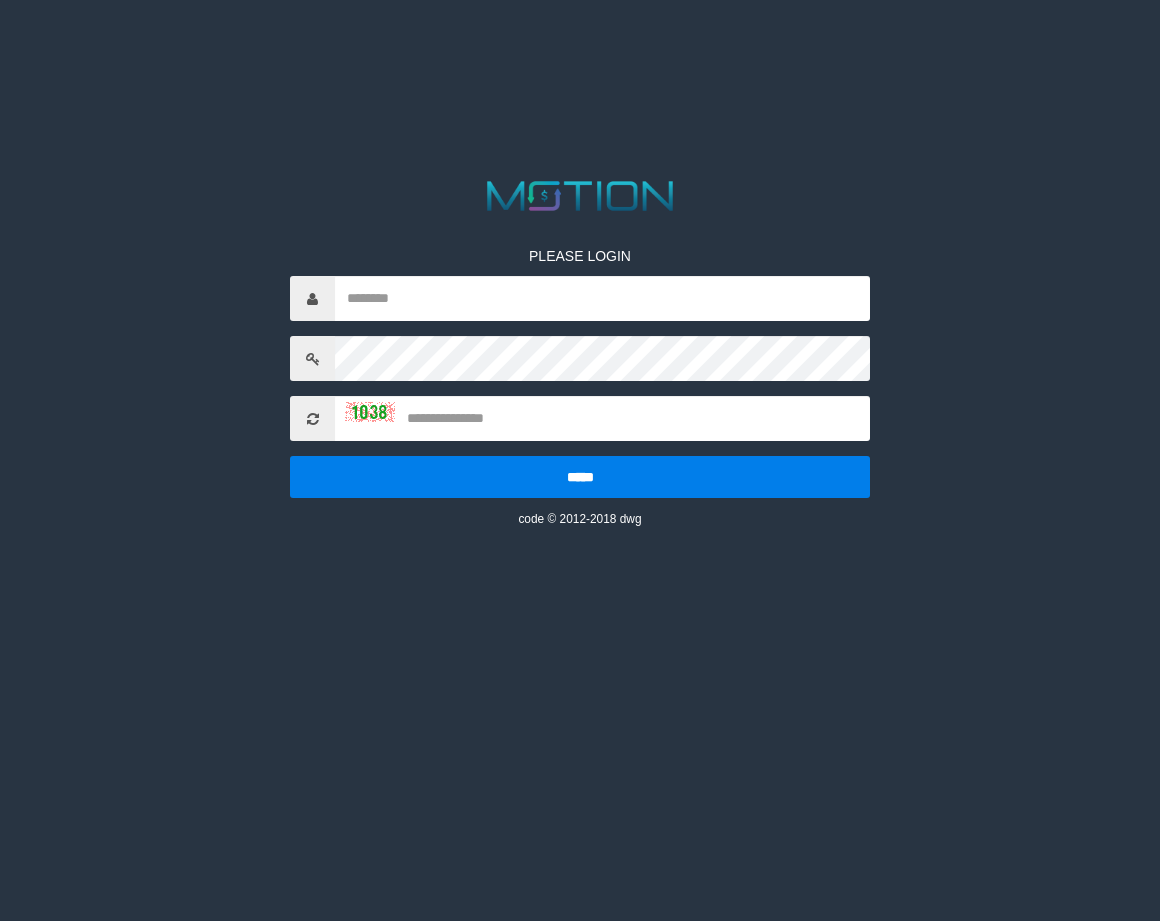 scroll, scrollTop: 0, scrollLeft: 0, axis: both 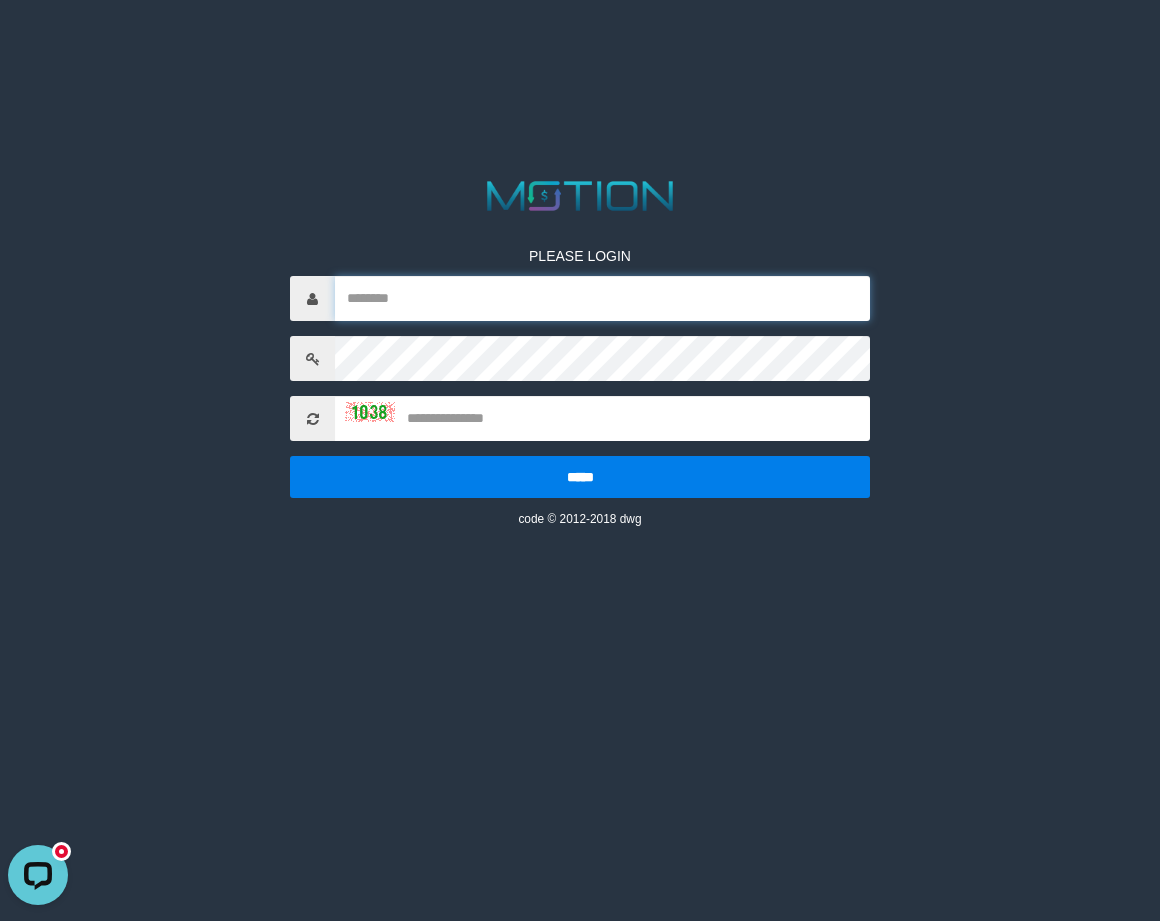 type on "*********" 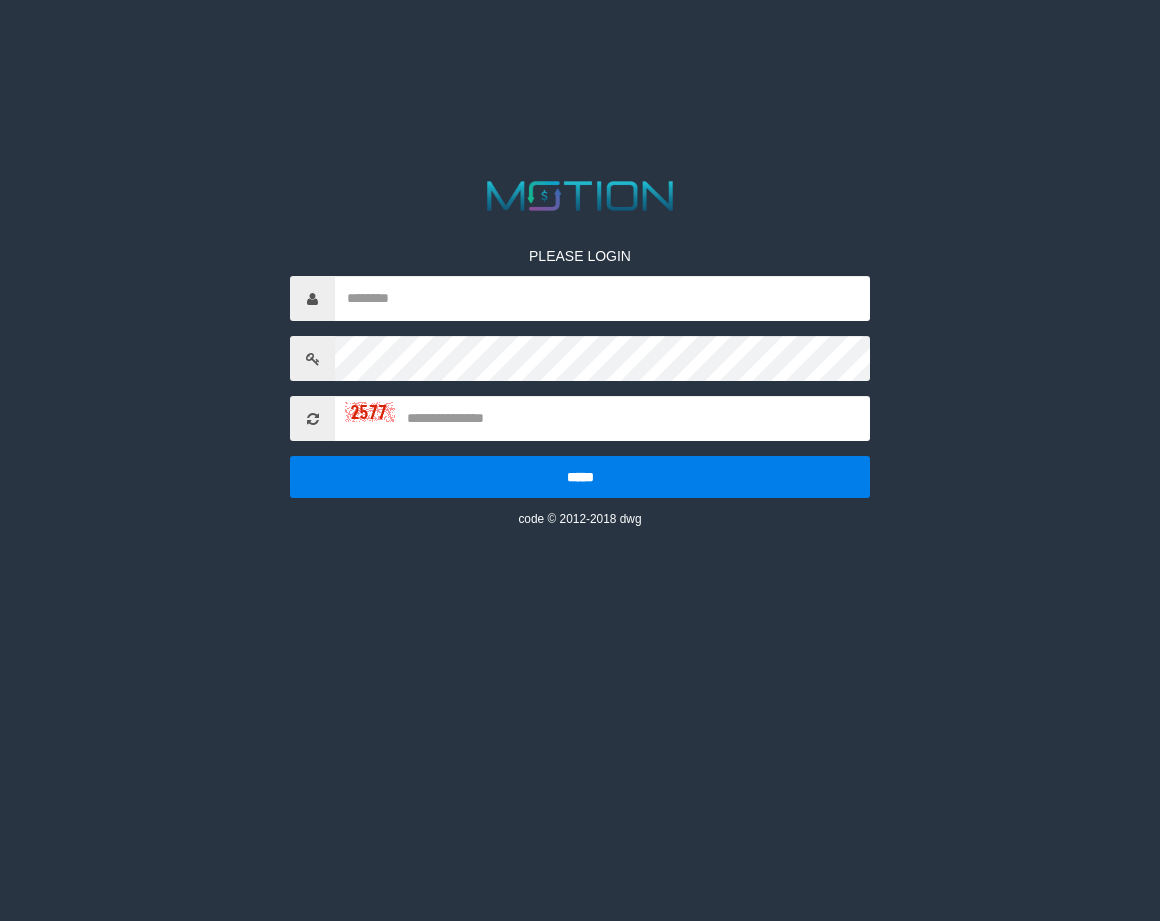 scroll, scrollTop: 0, scrollLeft: 0, axis: both 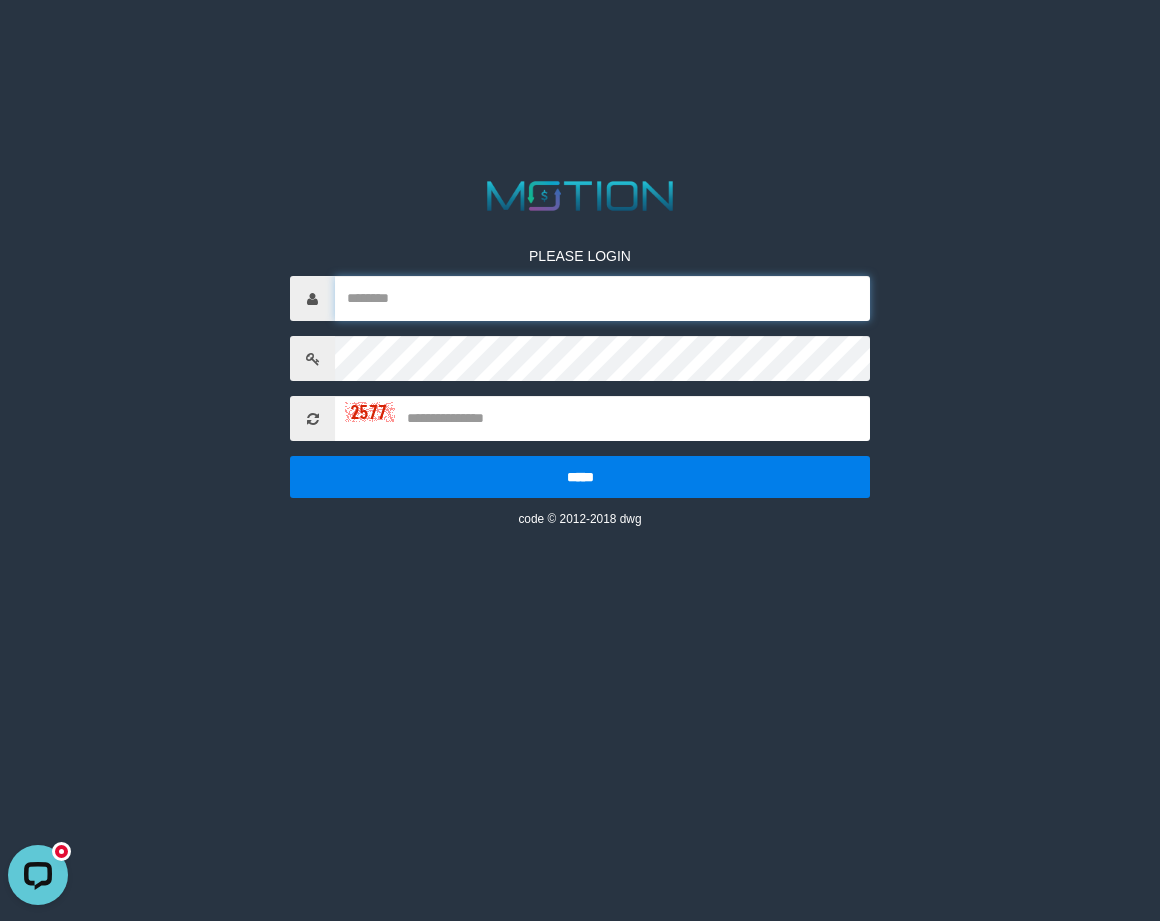 type on "*********" 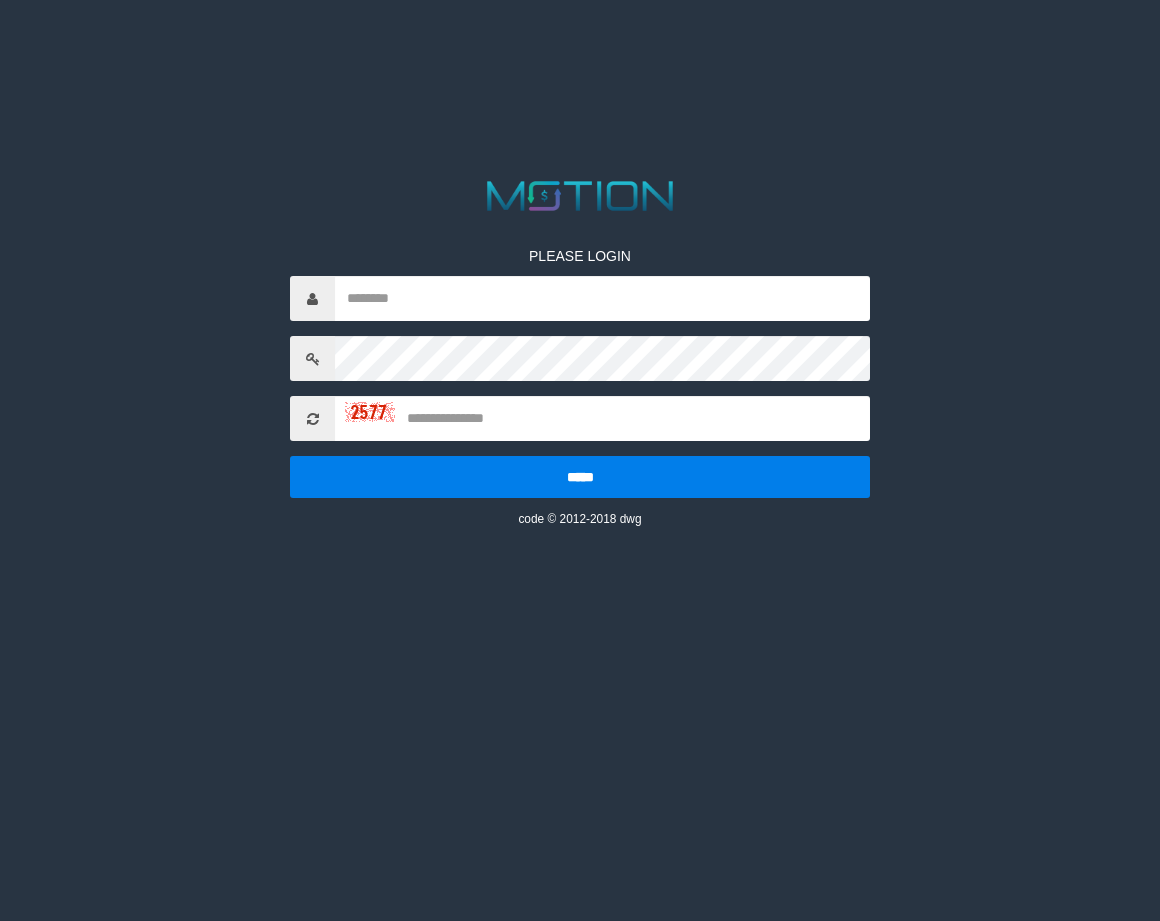 scroll, scrollTop: 0, scrollLeft: 0, axis: both 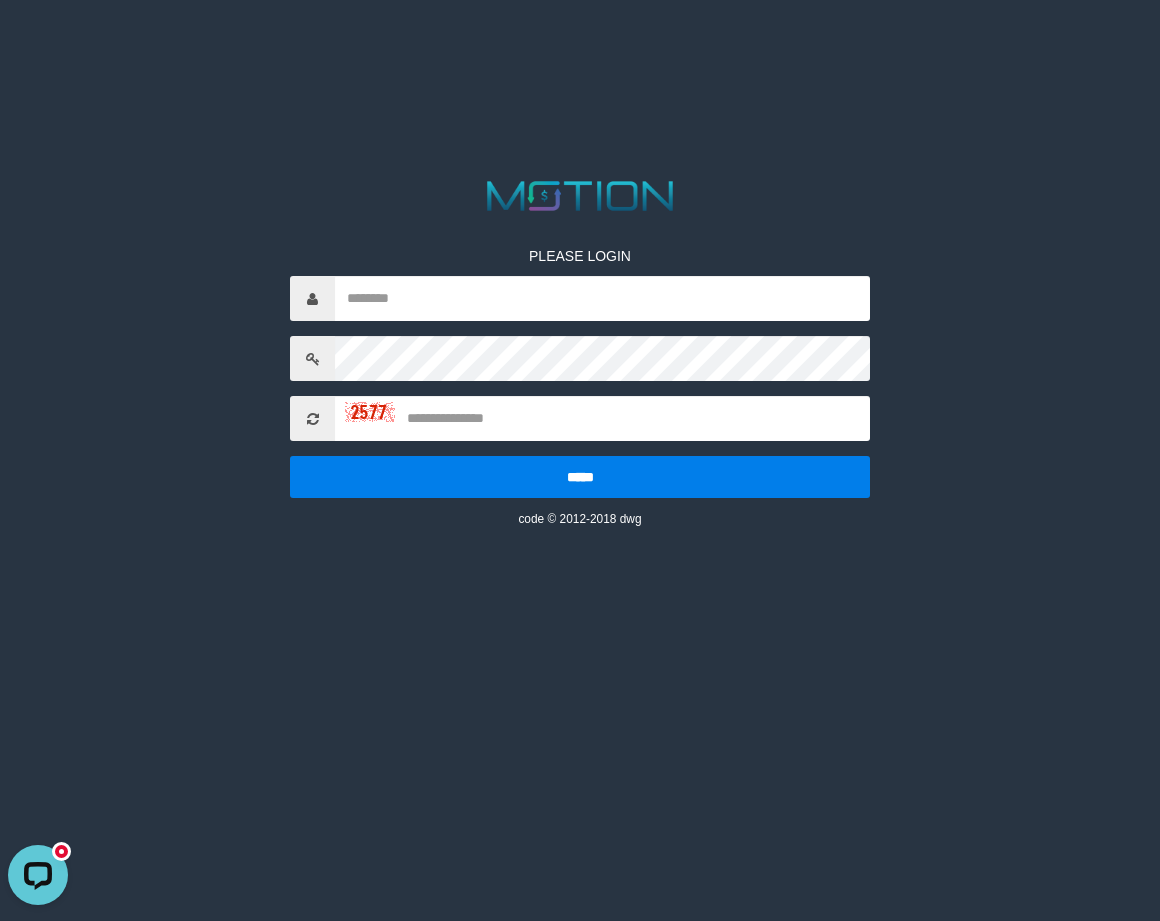 type on "*********" 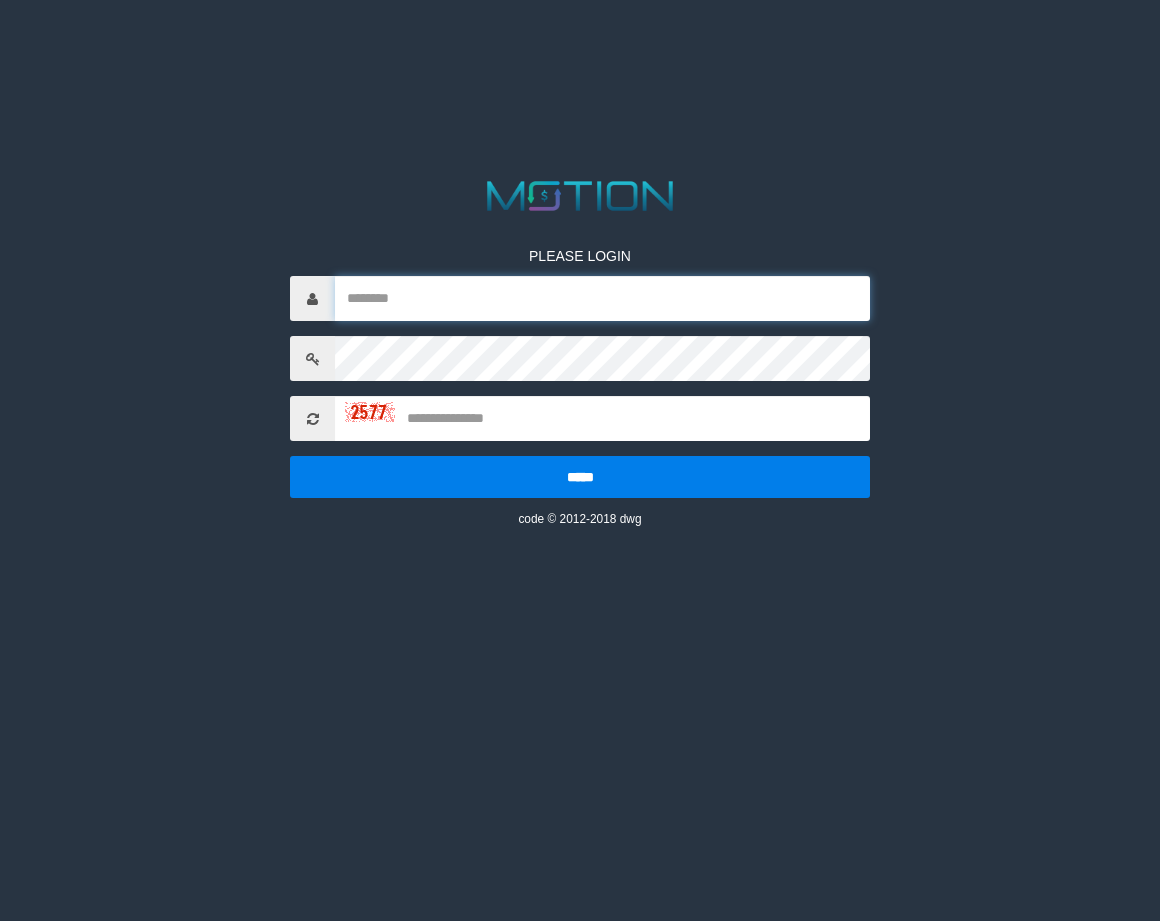 type on "*********" 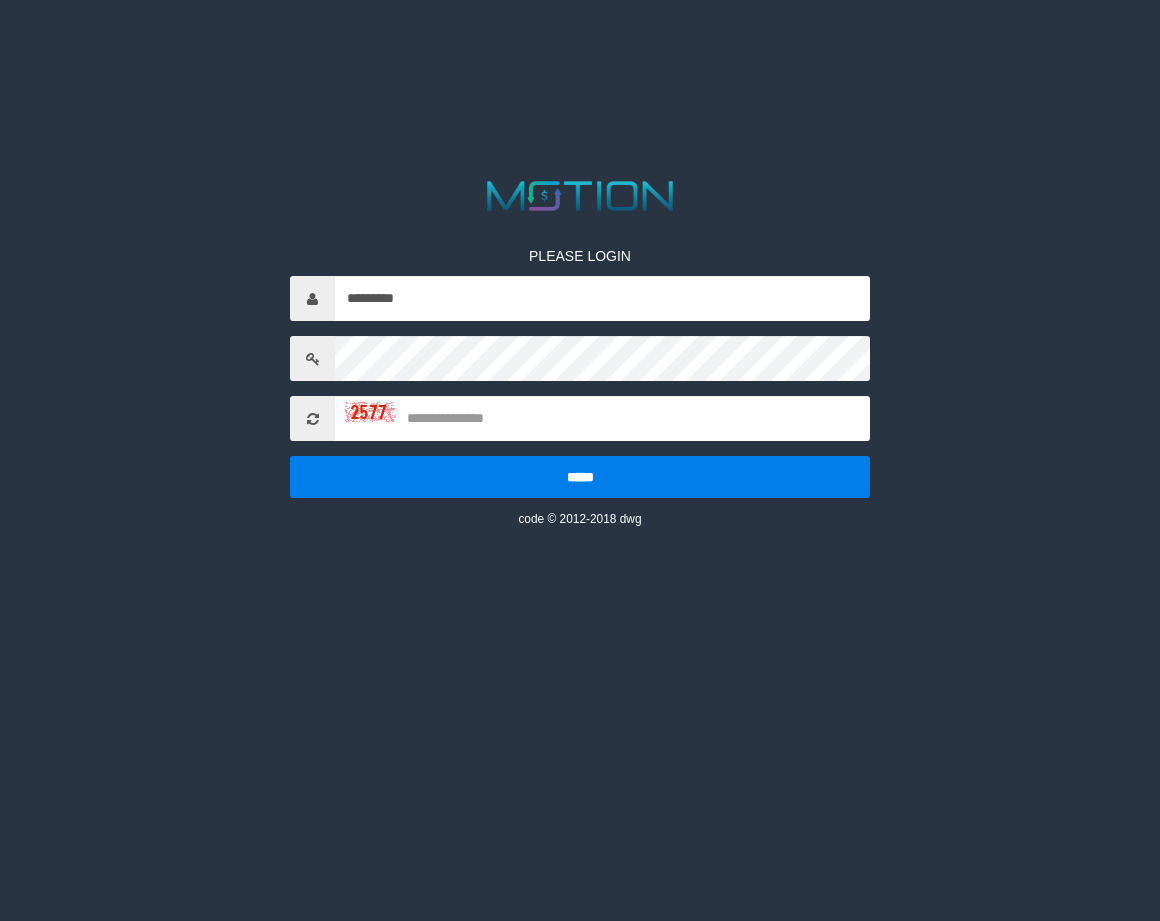 scroll, scrollTop: 0, scrollLeft: 0, axis: both 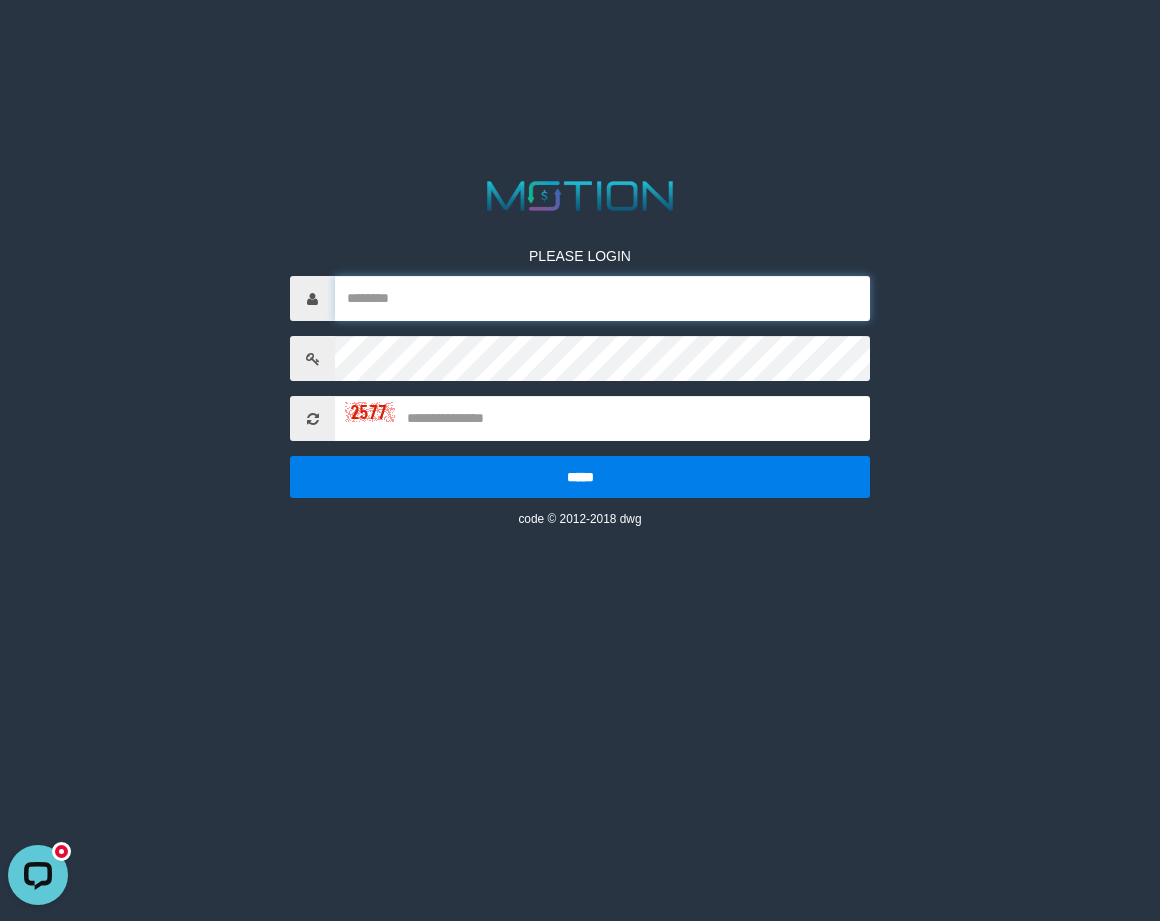 type on "*********" 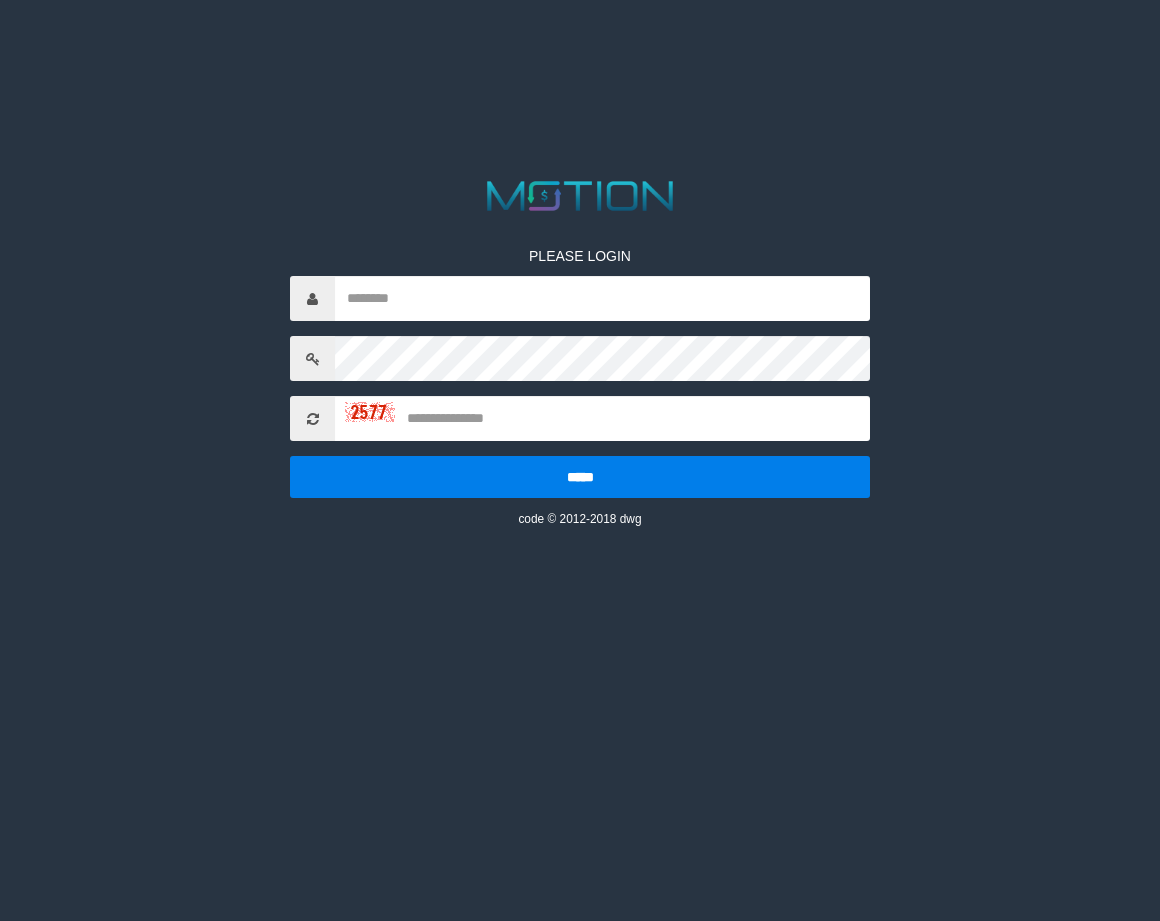 scroll, scrollTop: 0, scrollLeft: 0, axis: both 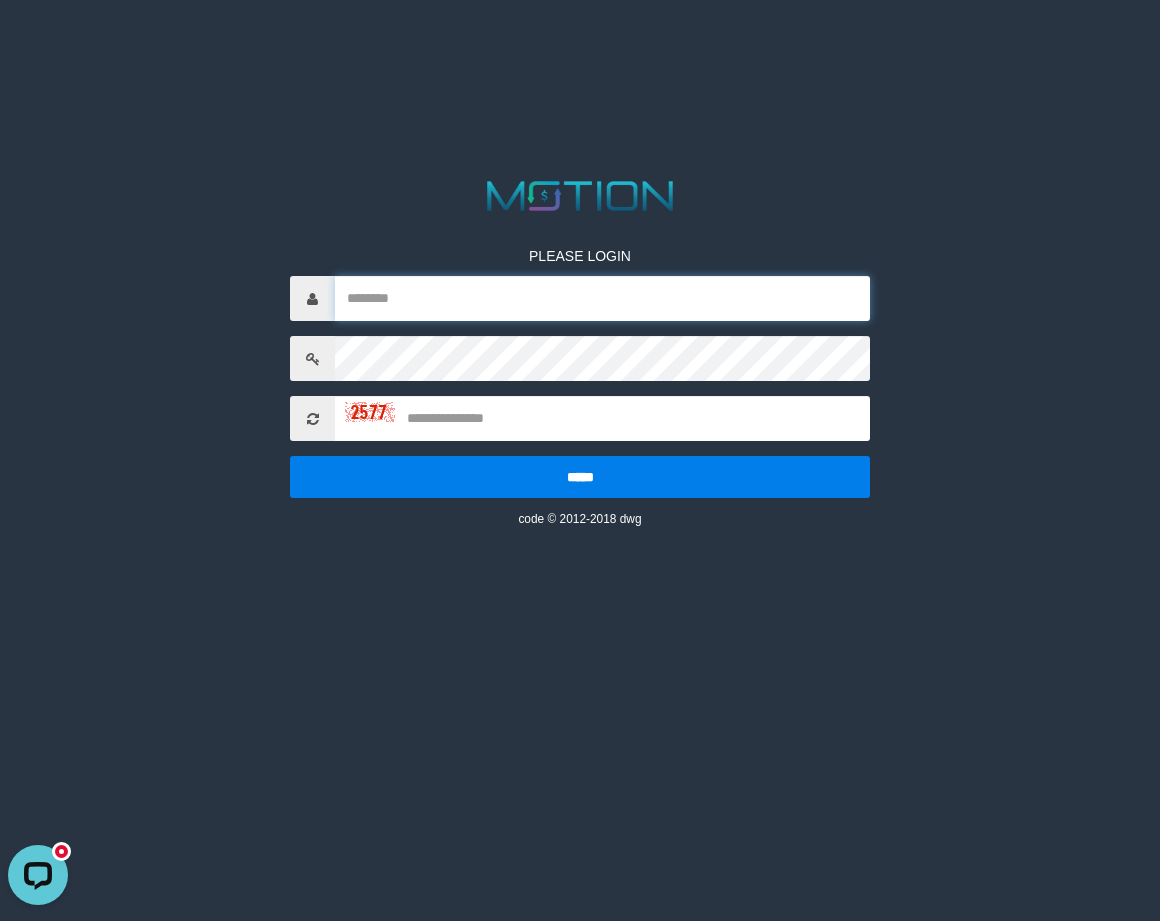 type on "*********" 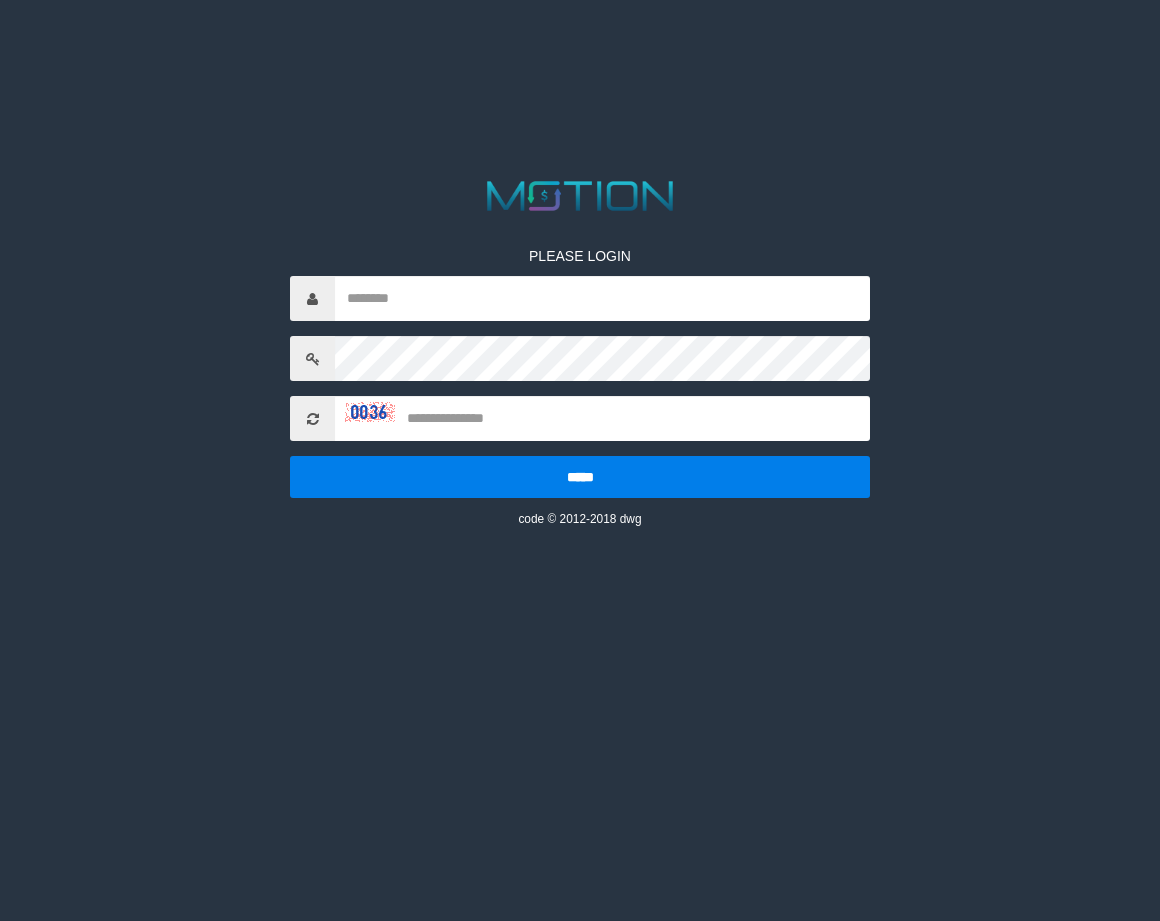 scroll, scrollTop: 0, scrollLeft: 0, axis: both 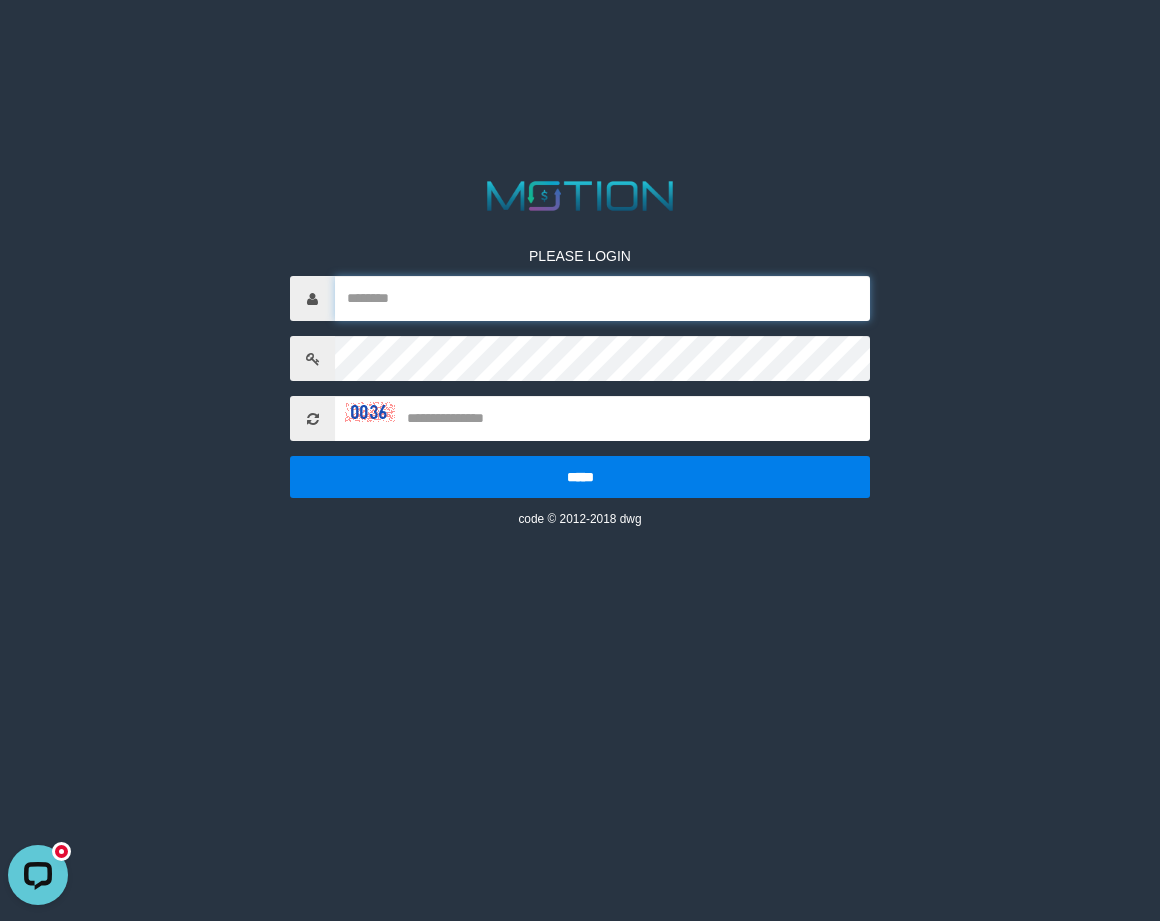 type on "*********" 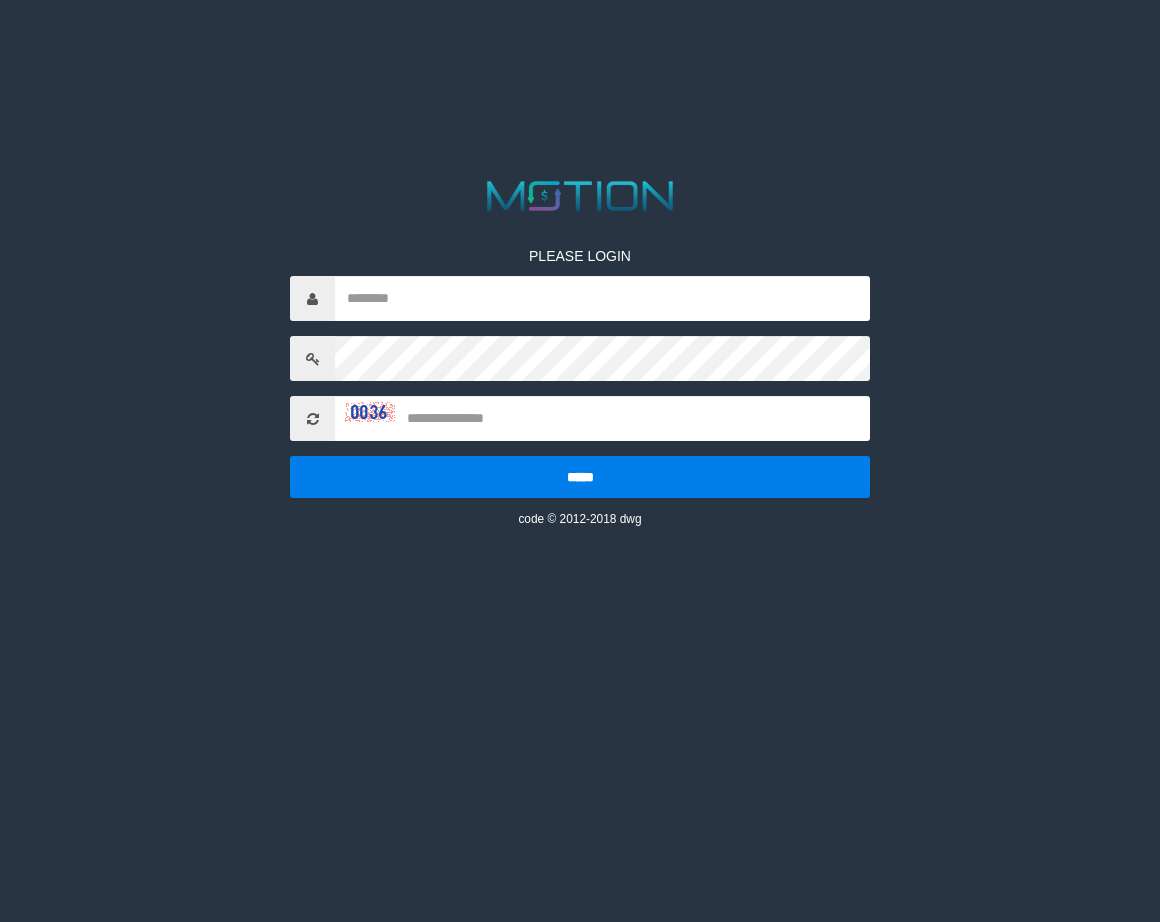 scroll, scrollTop: 0, scrollLeft: 0, axis: both 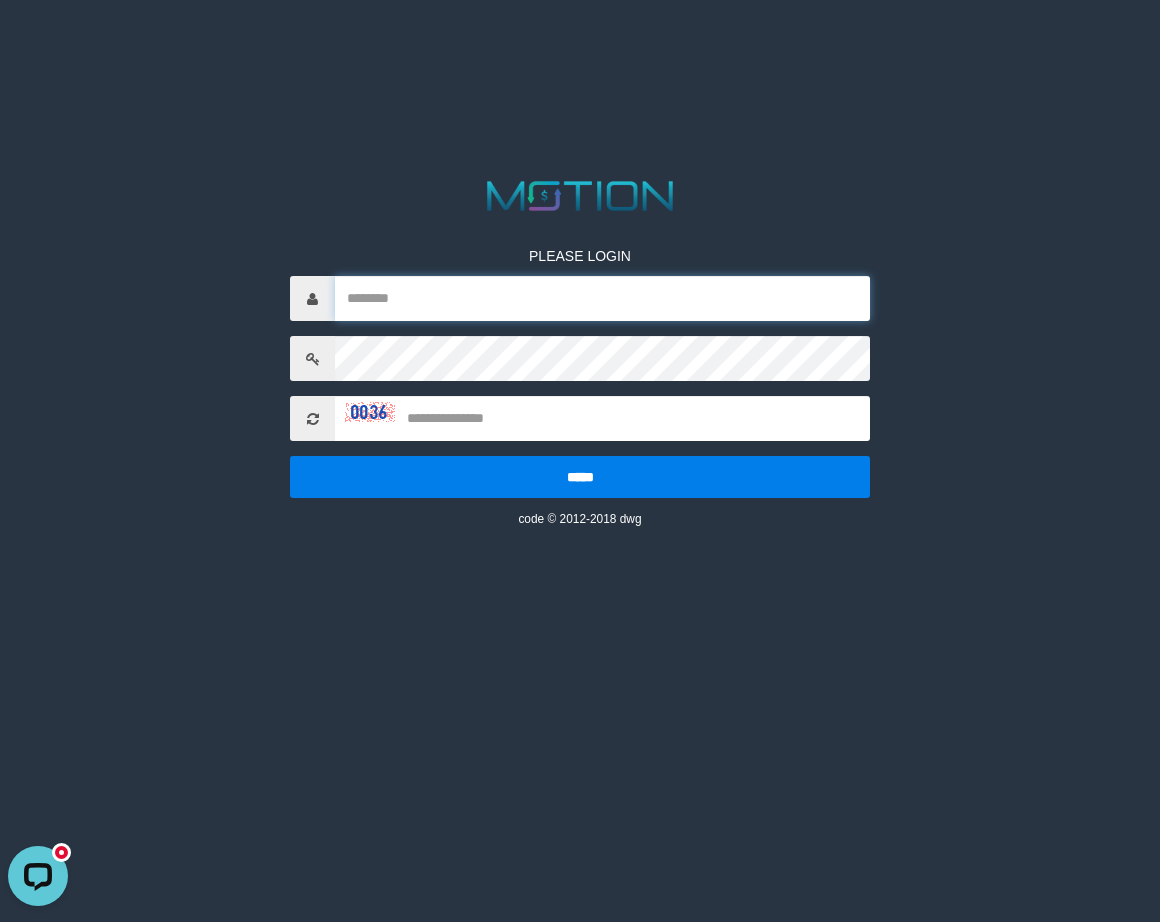 type on "*********" 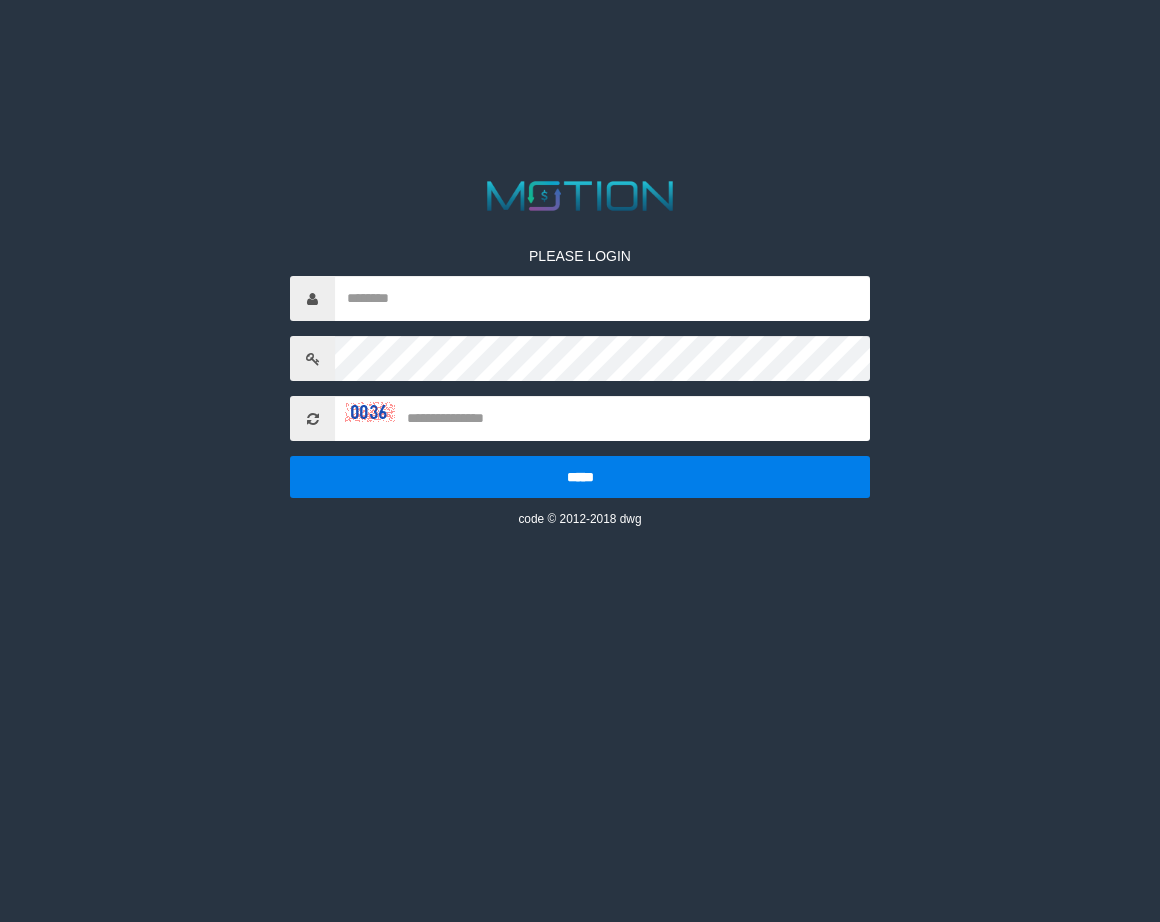 scroll, scrollTop: 0, scrollLeft: 0, axis: both 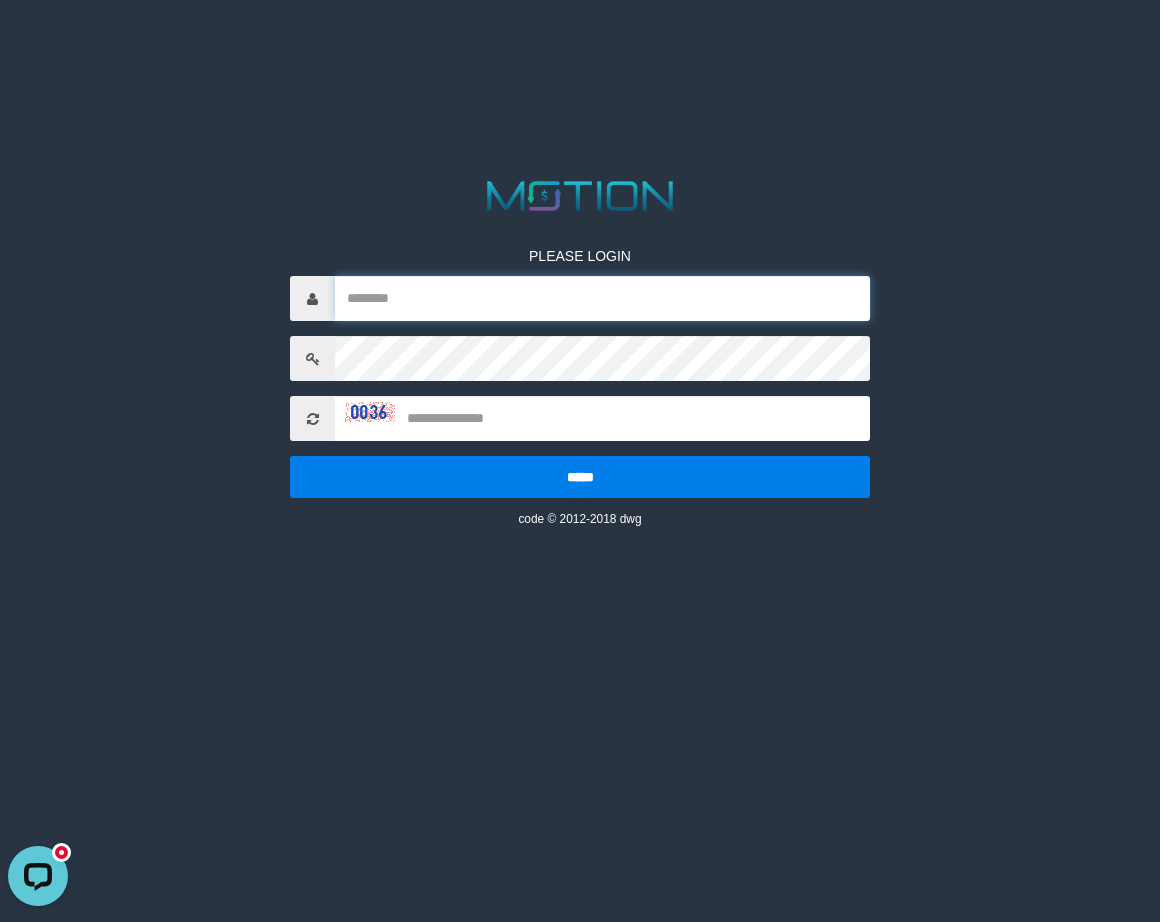 type on "*********" 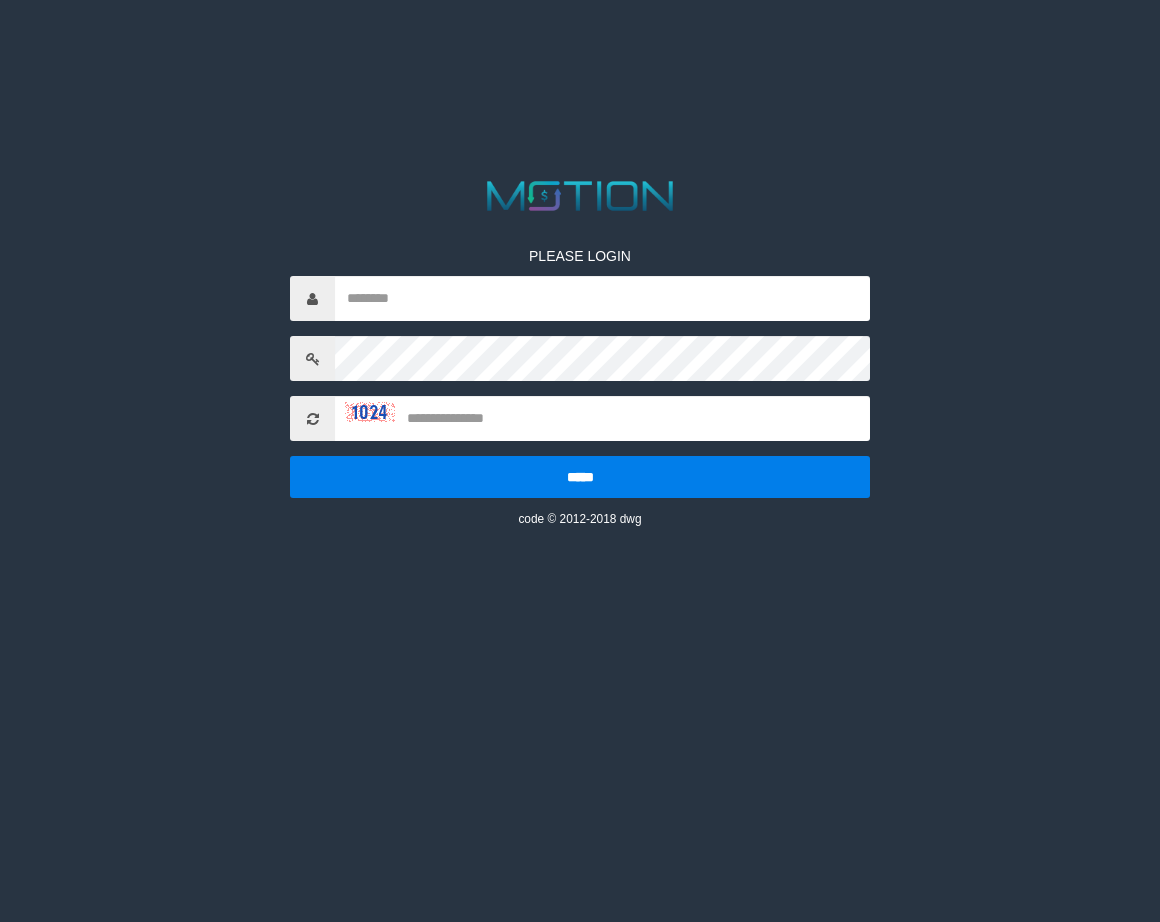scroll, scrollTop: 0, scrollLeft: 0, axis: both 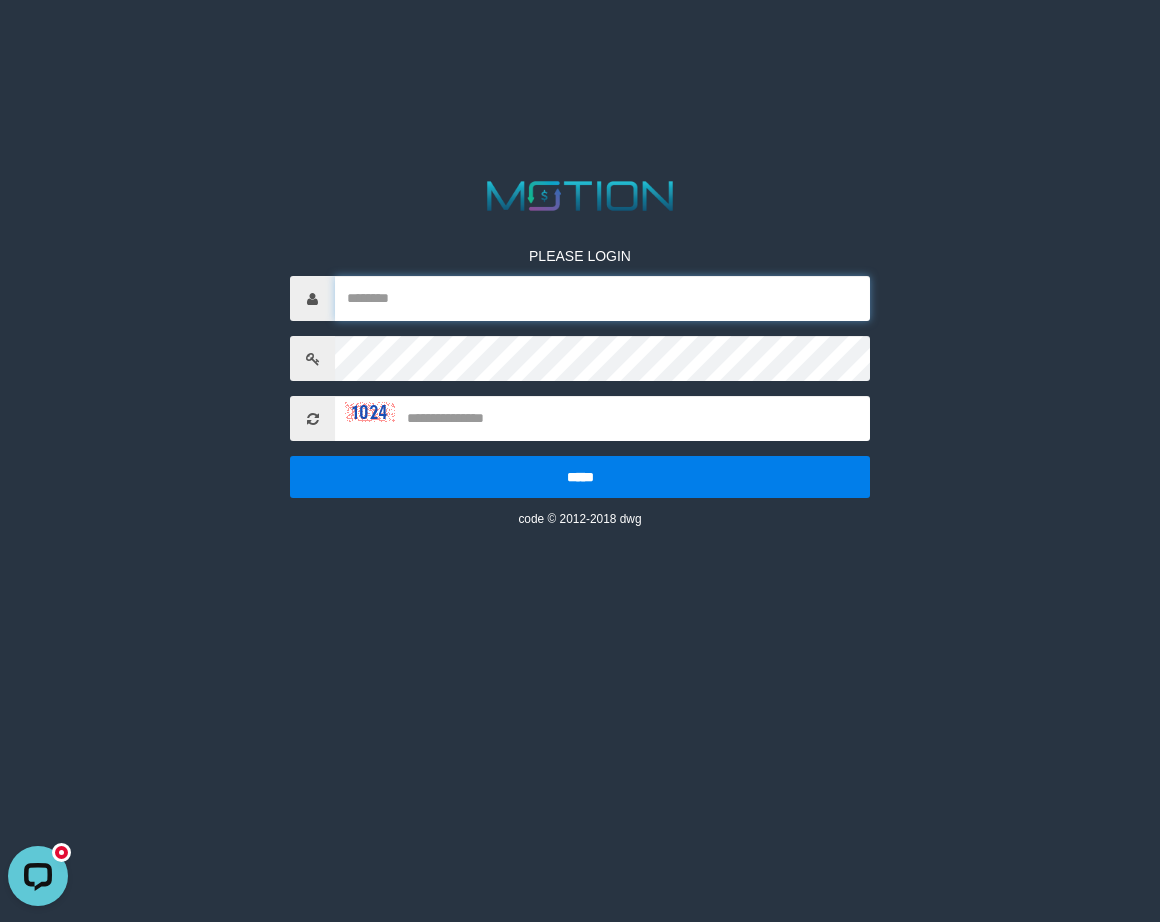 type on "*********" 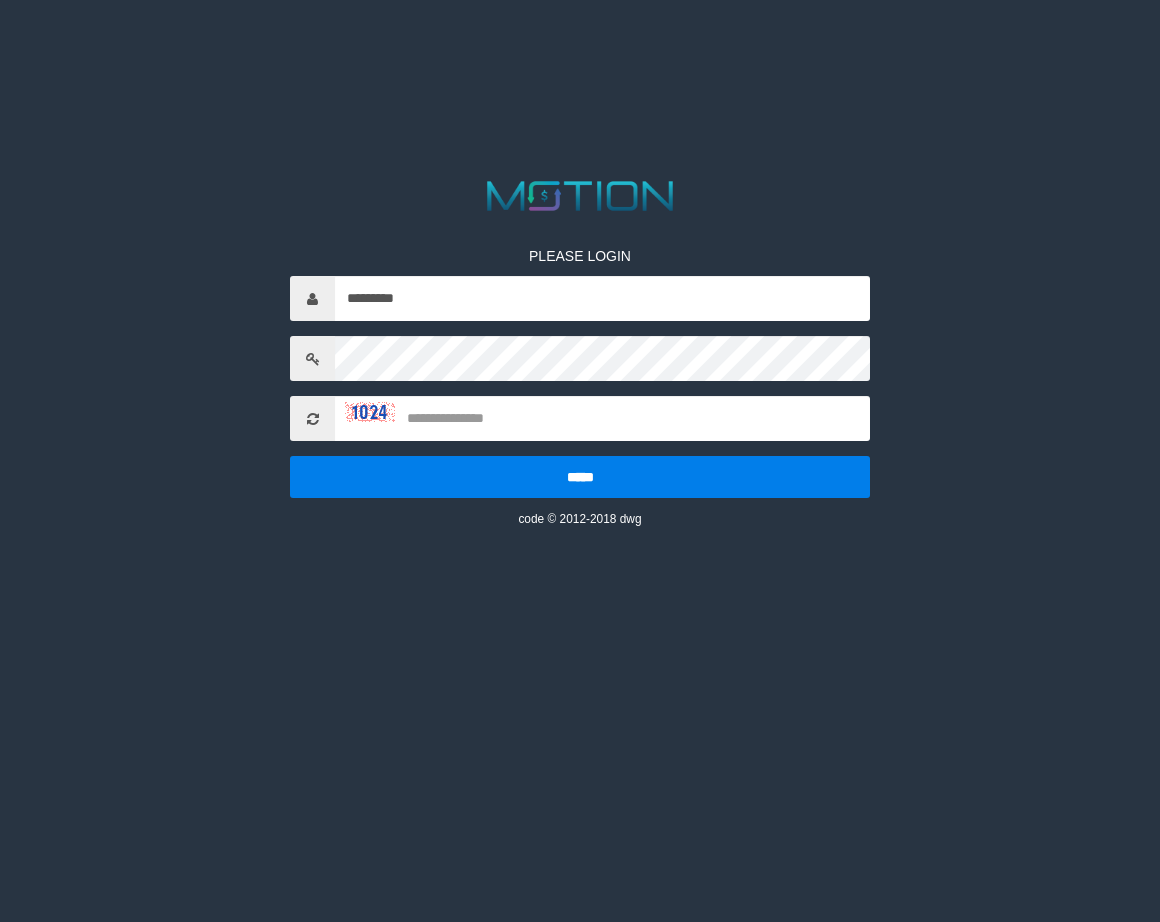 scroll, scrollTop: 0, scrollLeft: 0, axis: both 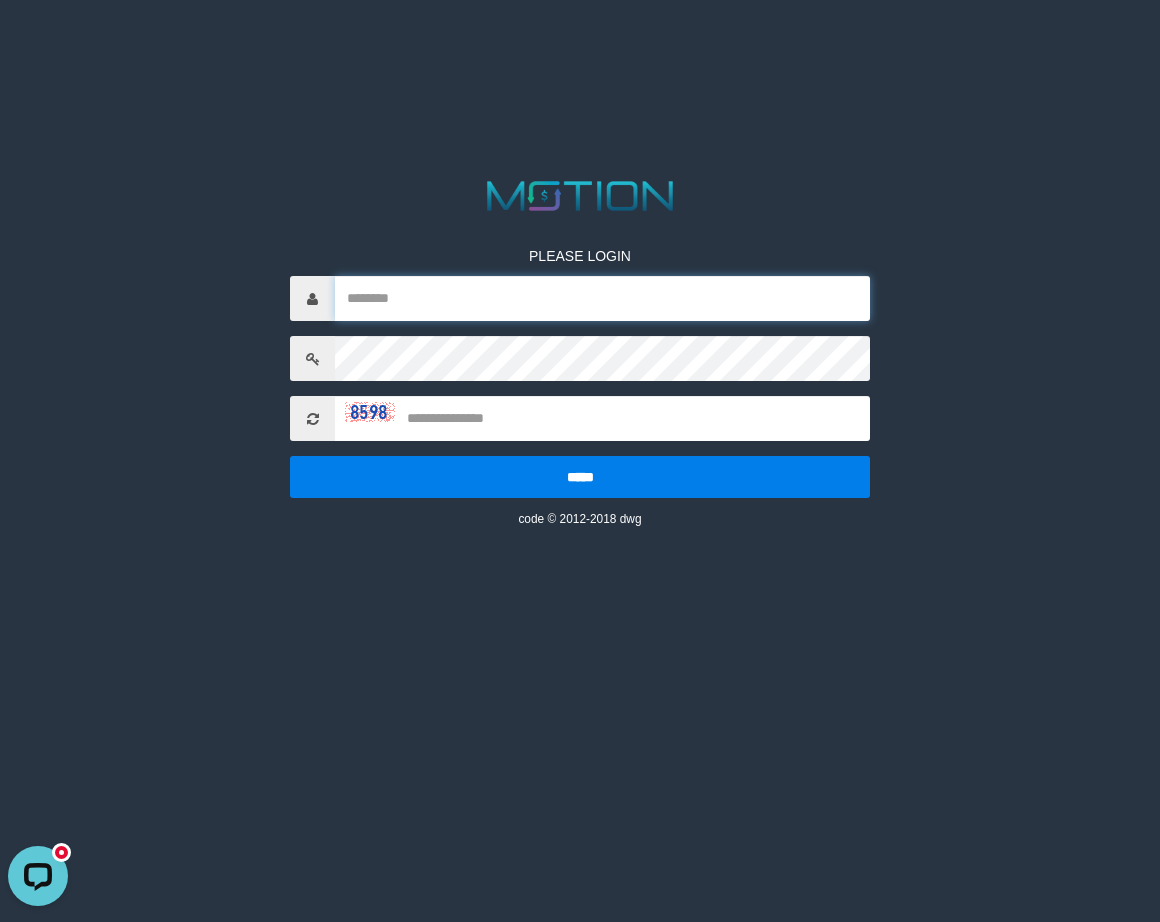 type on "*********" 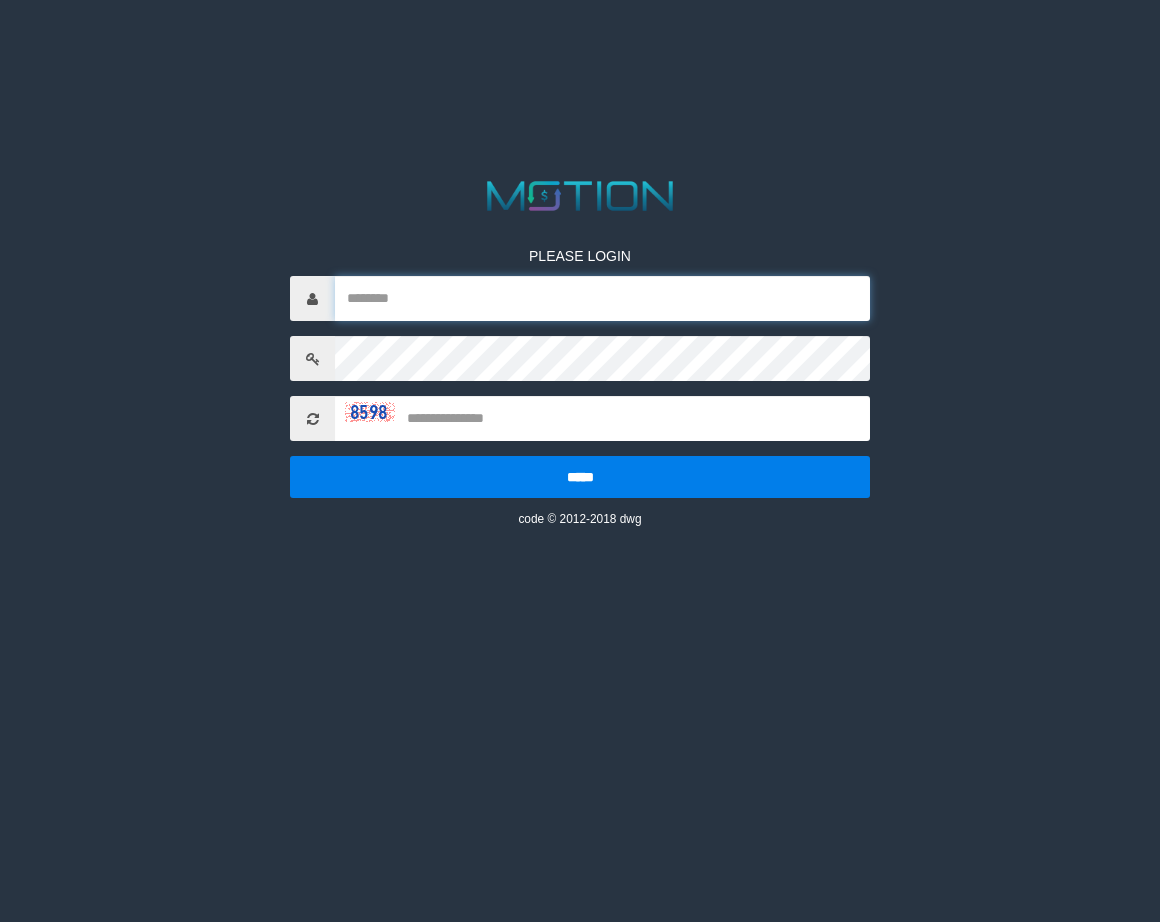 type on "*********" 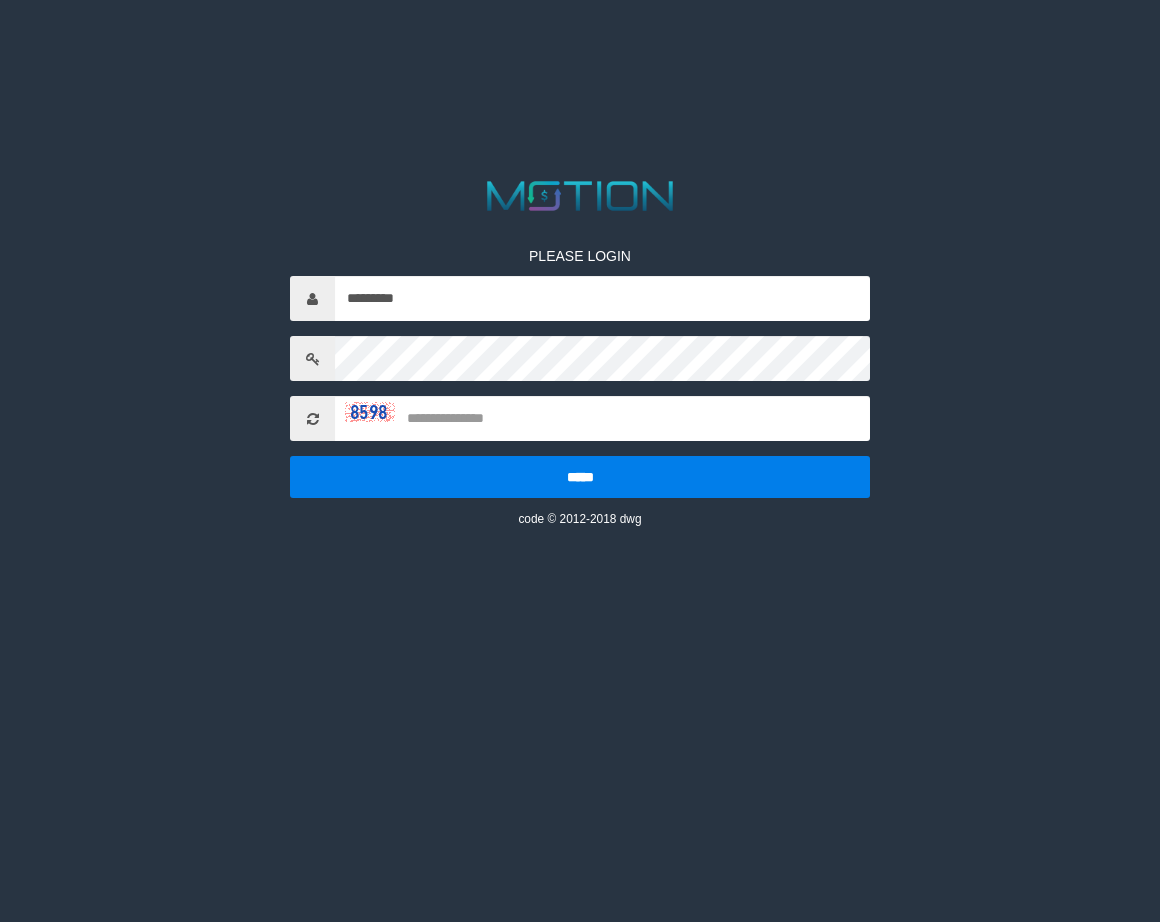 scroll, scrollTop: 0, scrollLeft: 0, axis: both 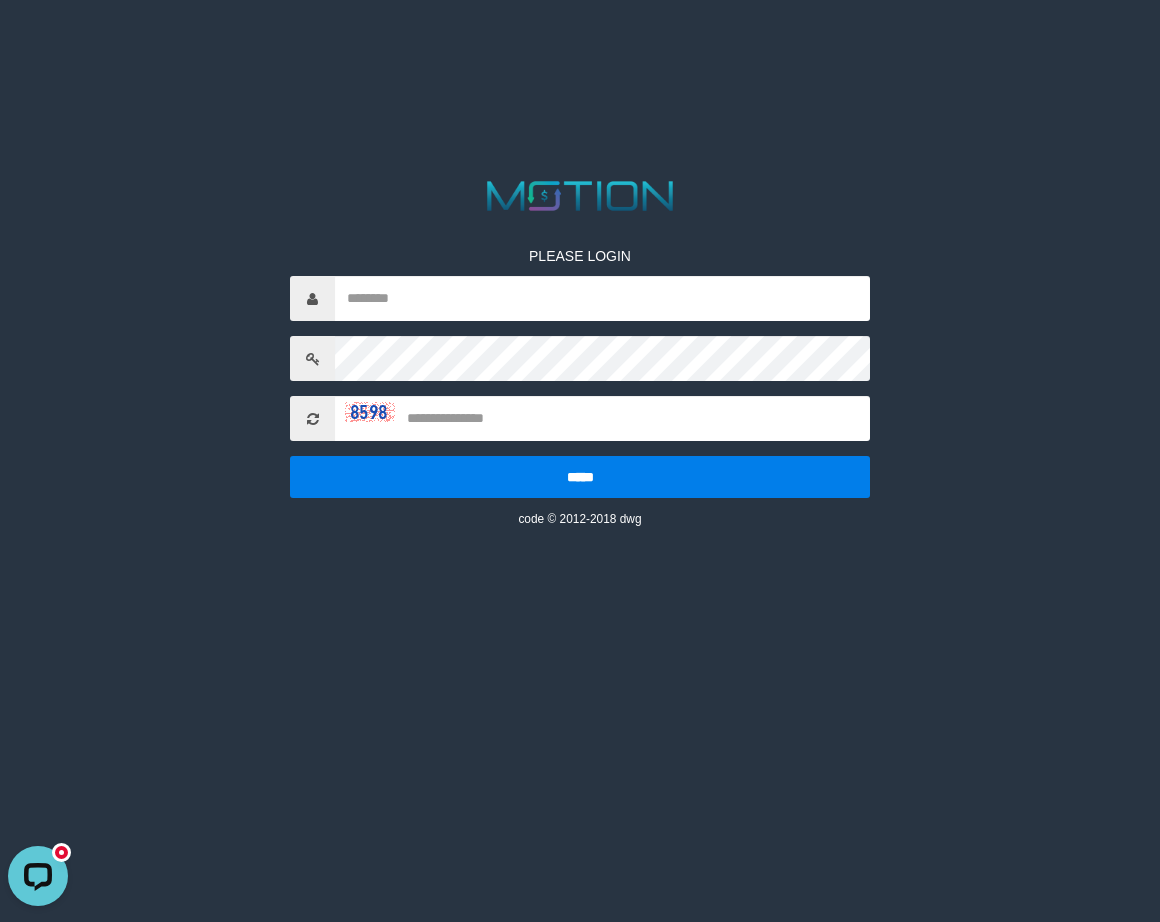 type on "*********" 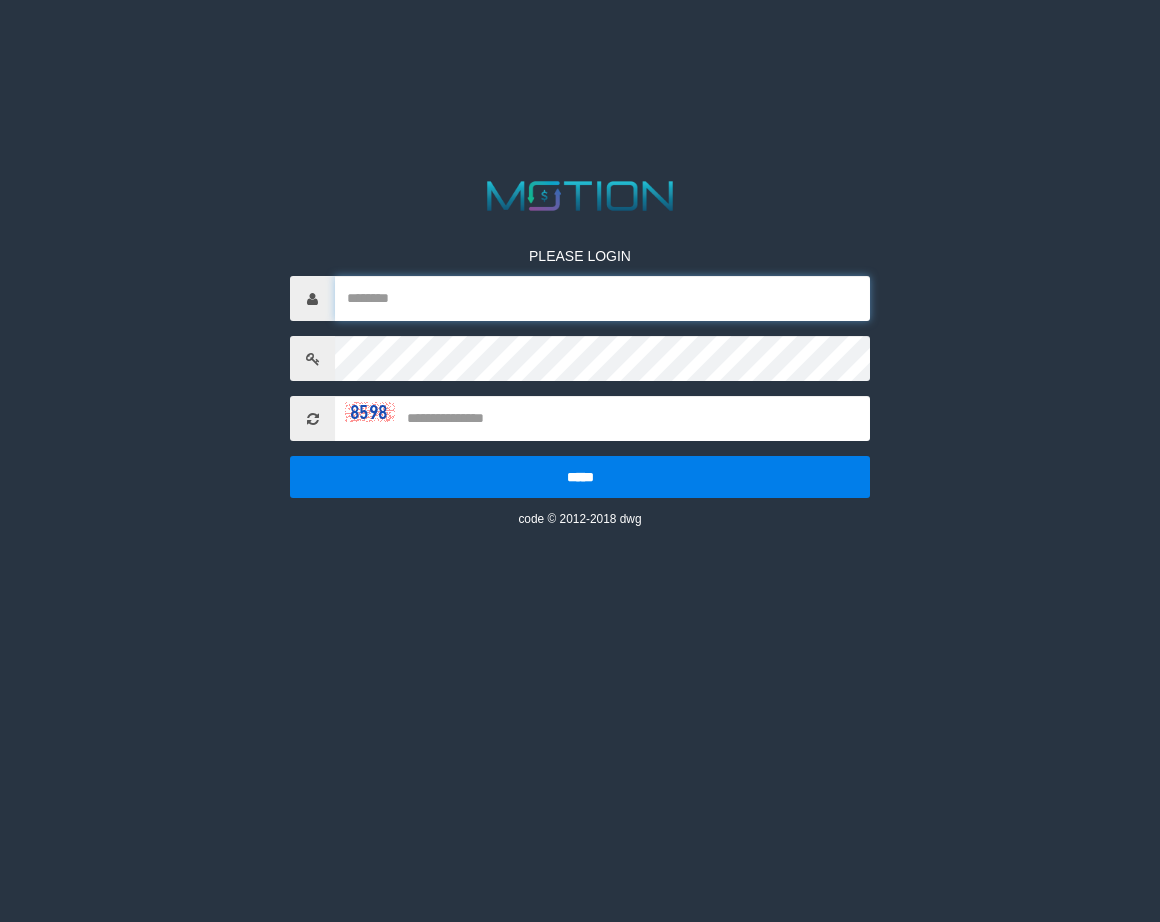 type on "*********" 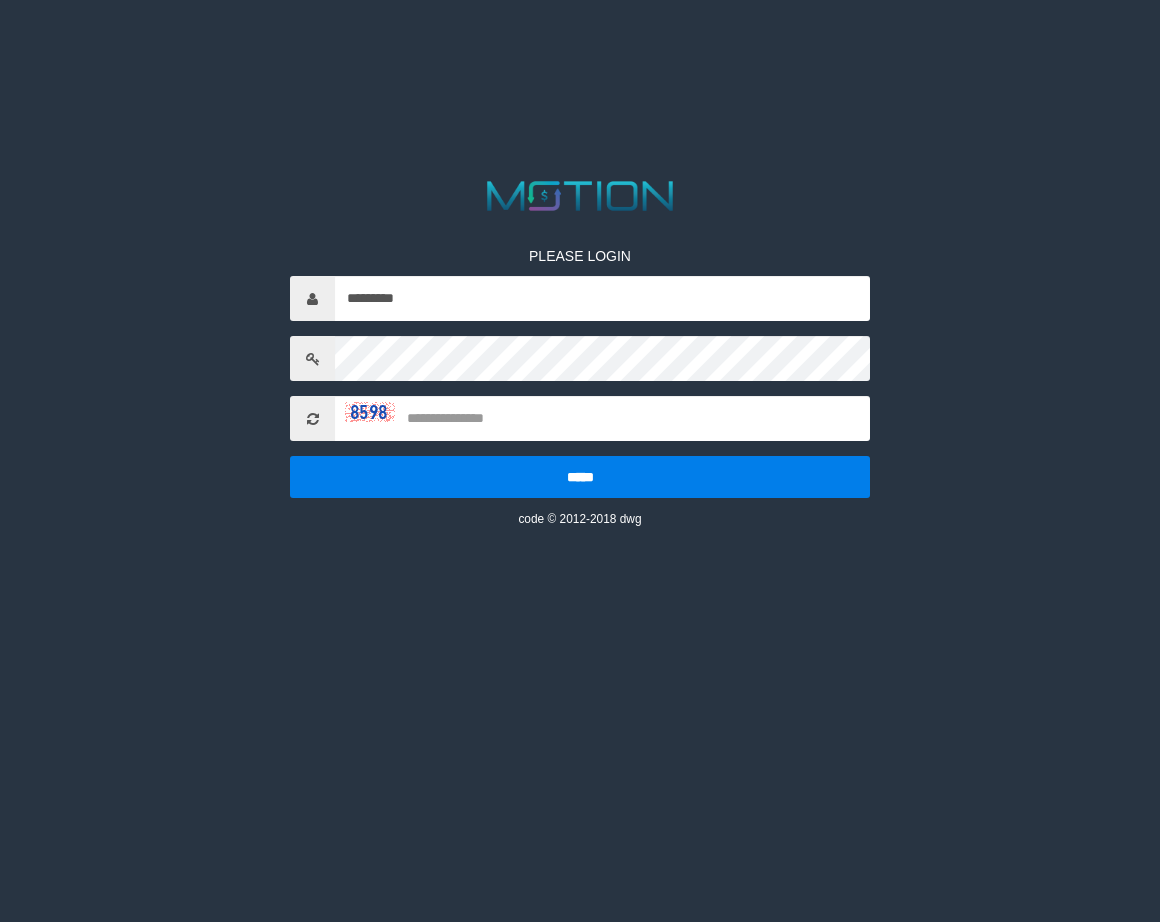 scroll, scrollTop: 0, scrollLeft: 0, axis: both 